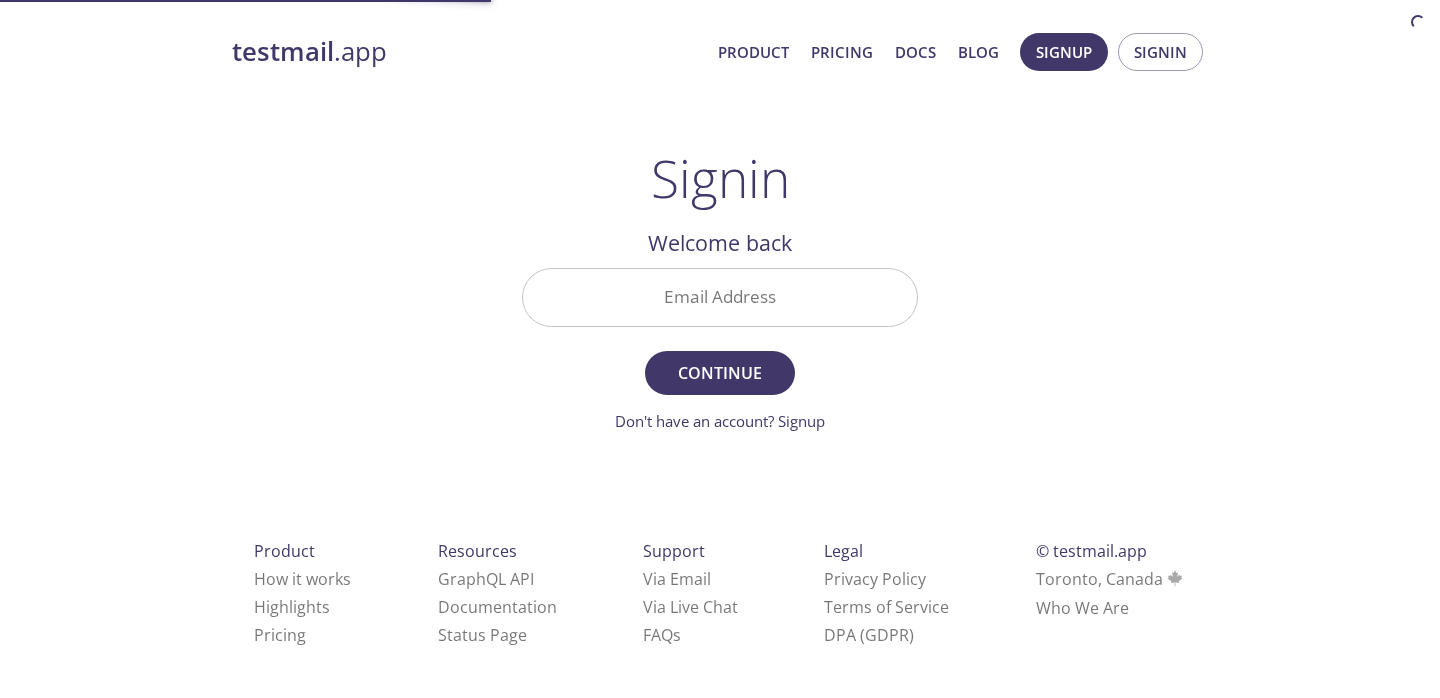scroll, scrollTop: 0, scrollLeft: 0, axis: both 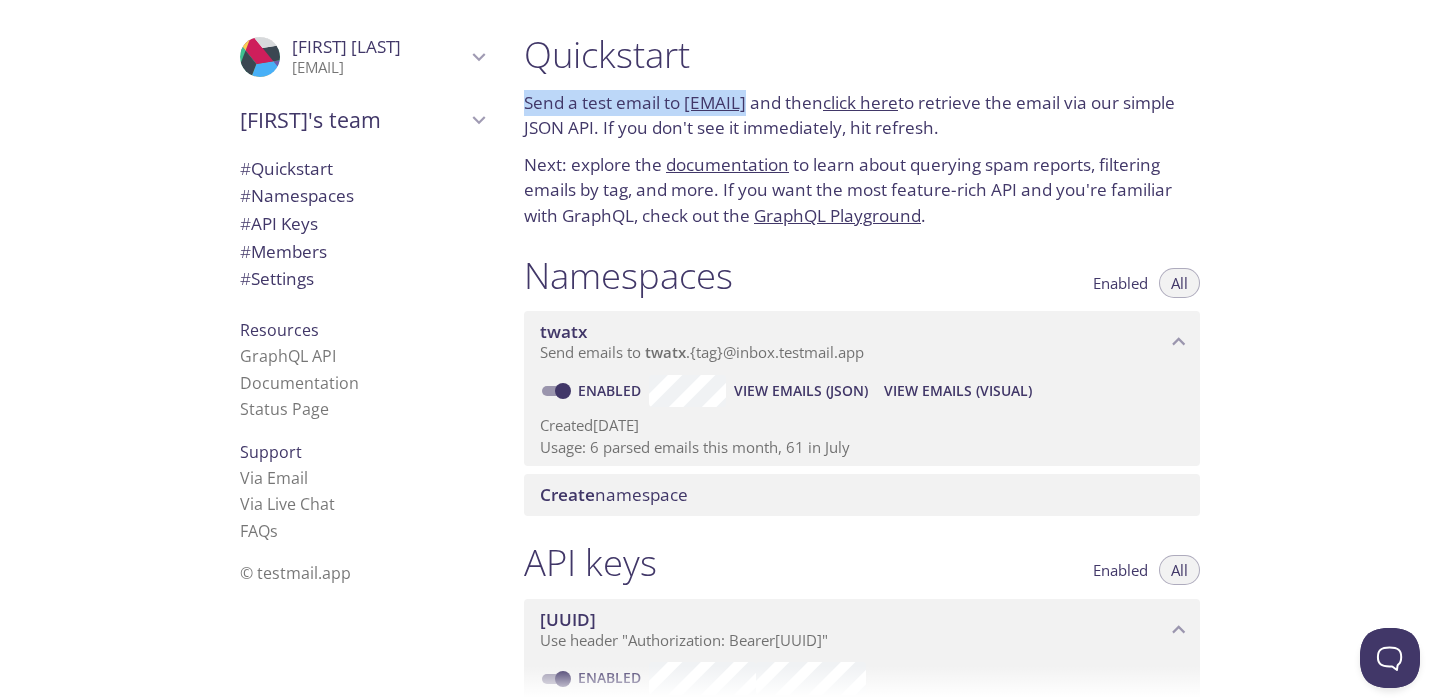 drag, startPoint x: 685, startPoint y: 87, endPoint x: 746, endPoint y: 107, distance: 64.195015 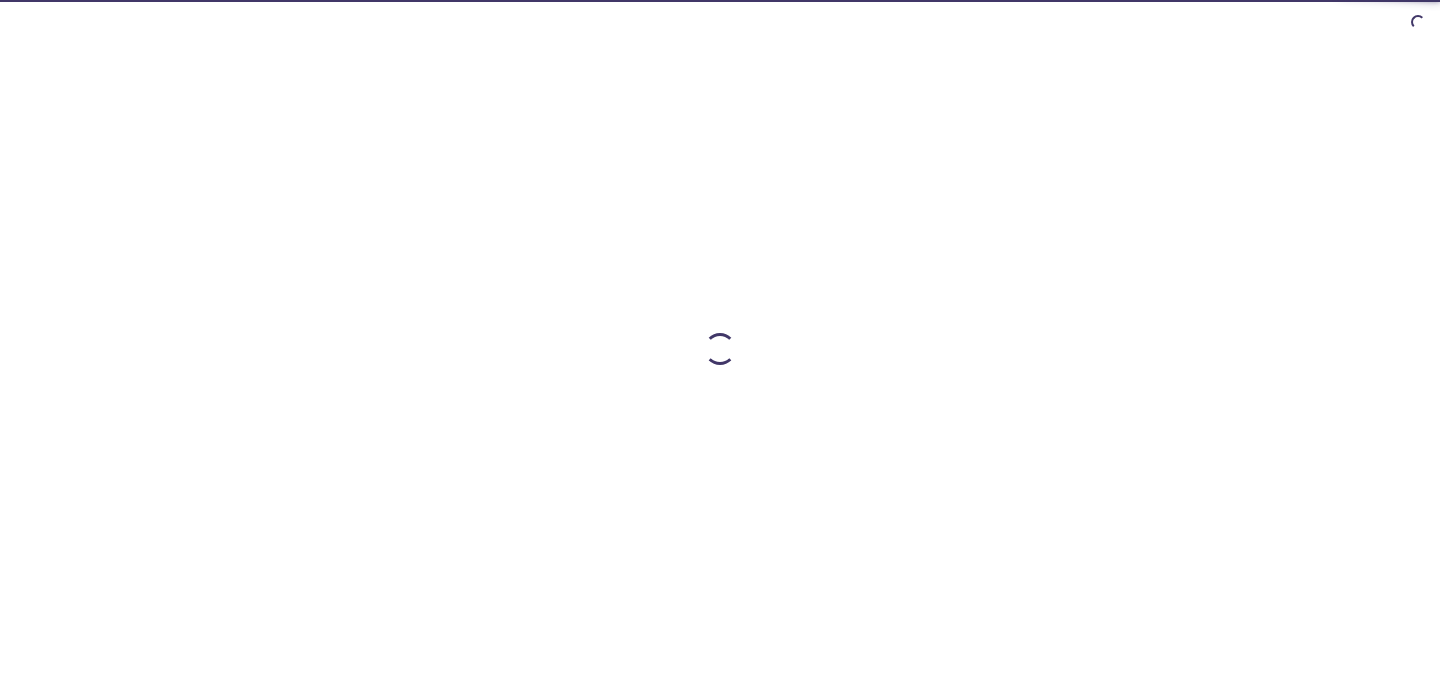 scroll, scrollTop: 0, scrollLeft: 0, axis: both 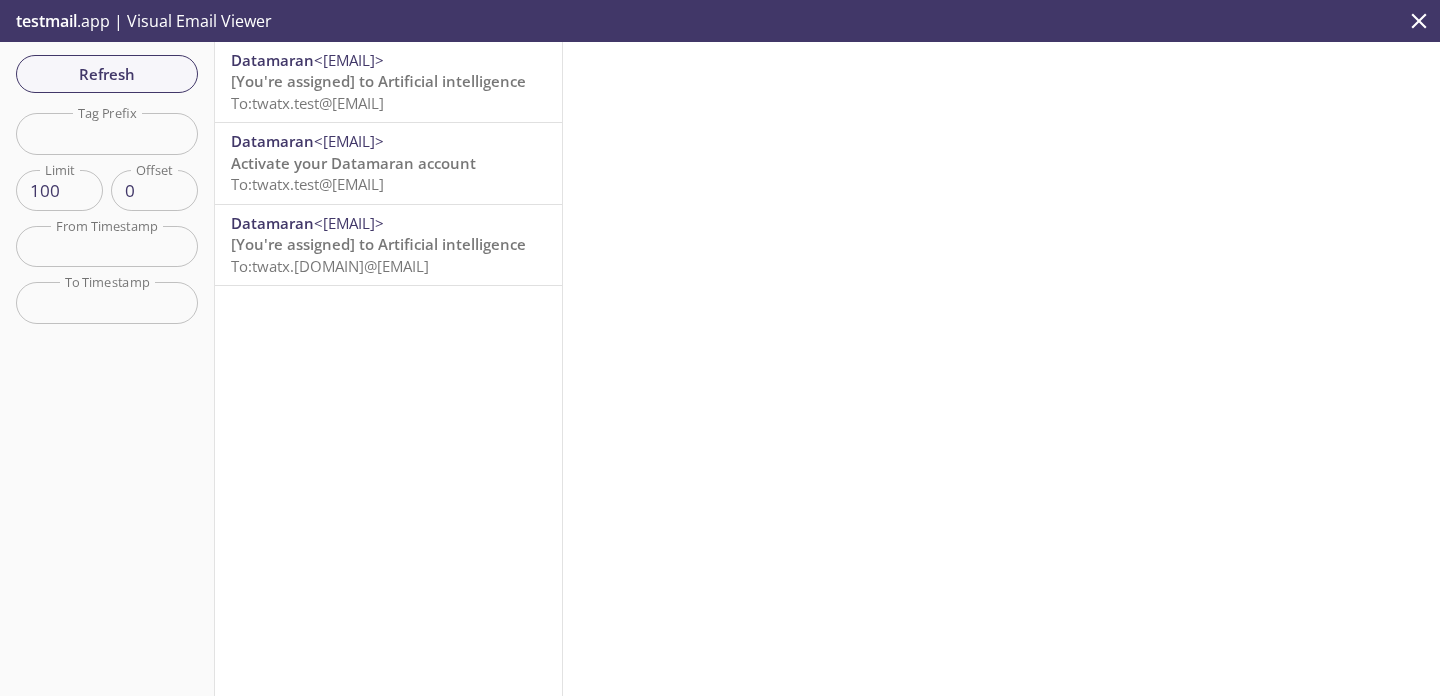 click on "[You're assigned] to Artificial intelligence" at bounding box center (378, 81) 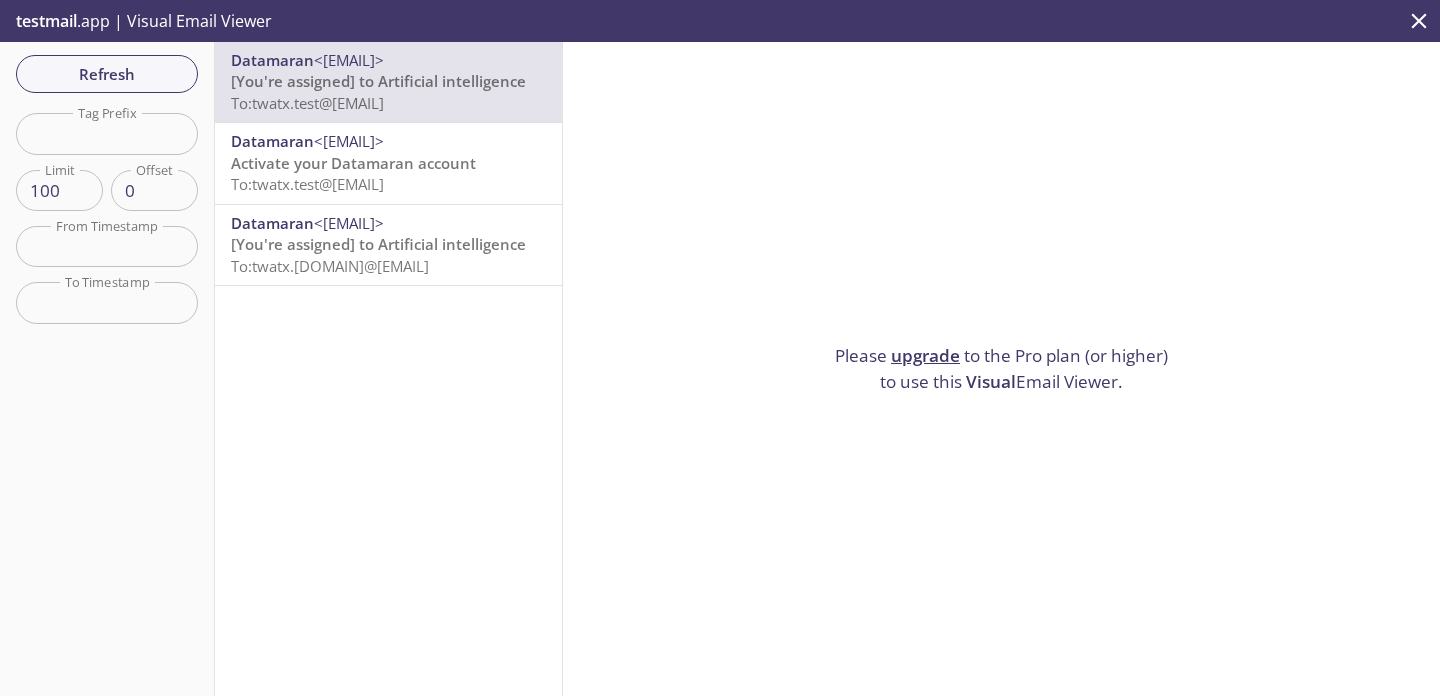 click on "Activate your Datamaran account" at bounding box center (353, 163) 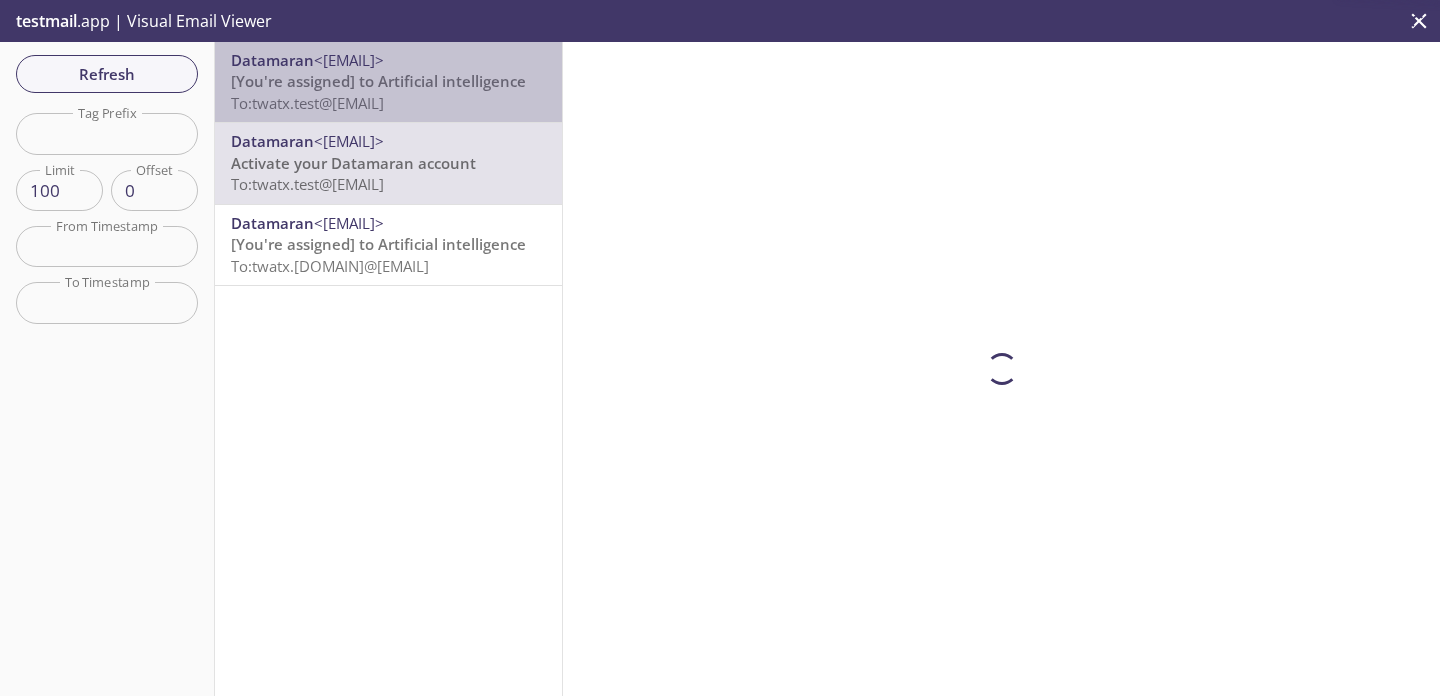 click on "[You're assigned] to Artificial intelligence" at bounding box center (378, 81) 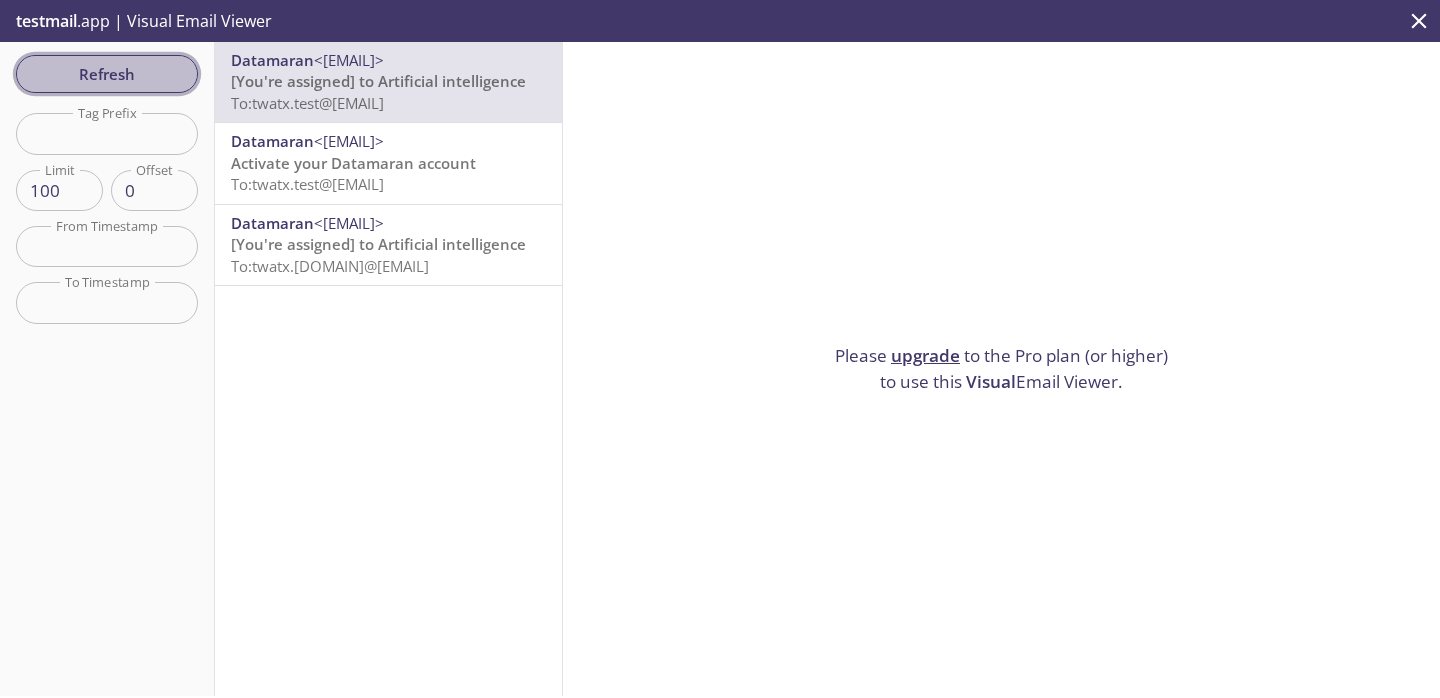 click on "Refresh" at bounding box center (107, 74) 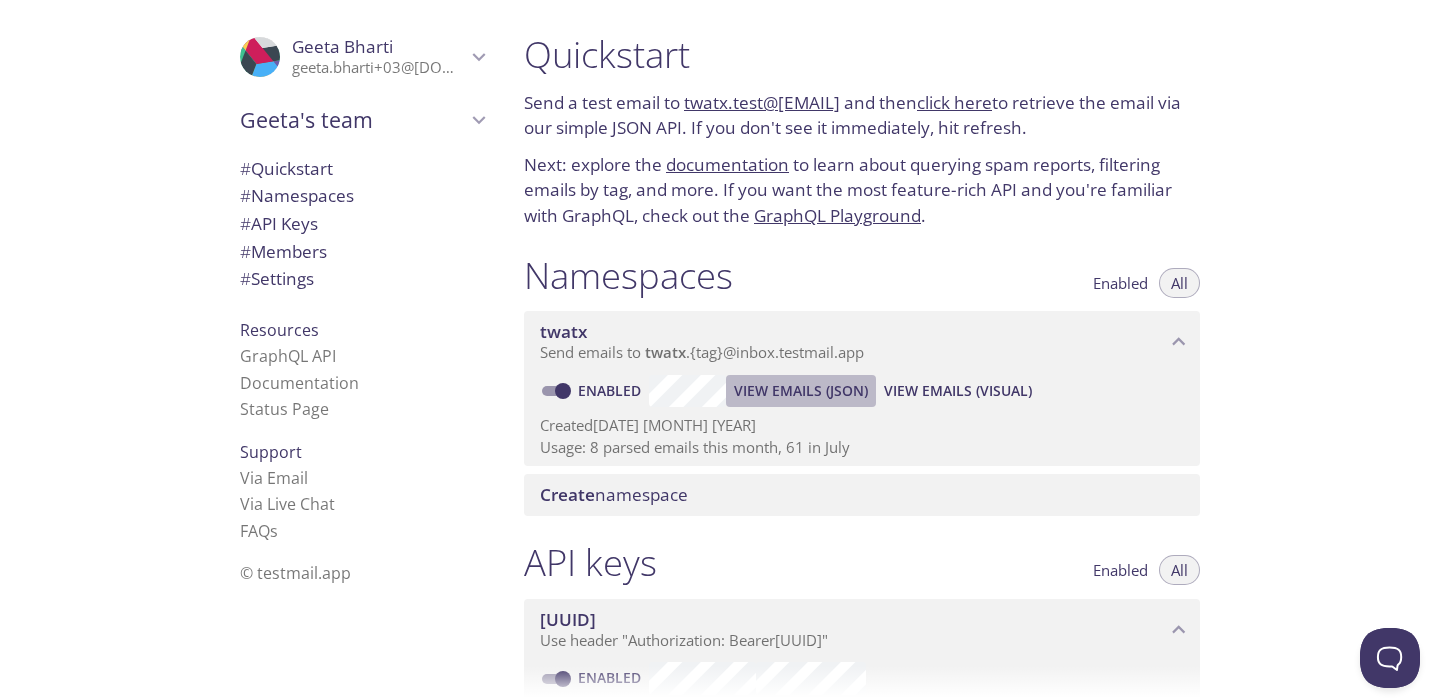 click on "View Emails (JSON)" at bounding box center [801, 391] 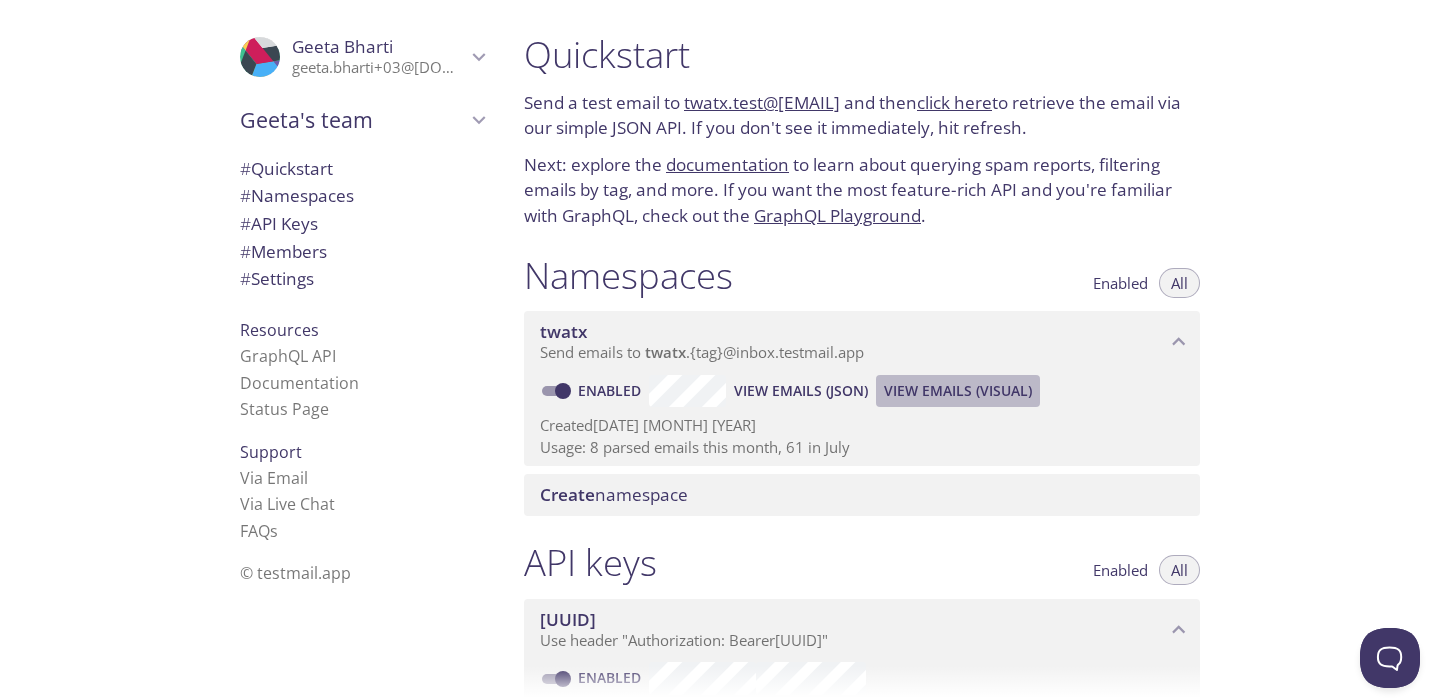 click on "View Emails (Visual)" at bounding box center (958, 391) 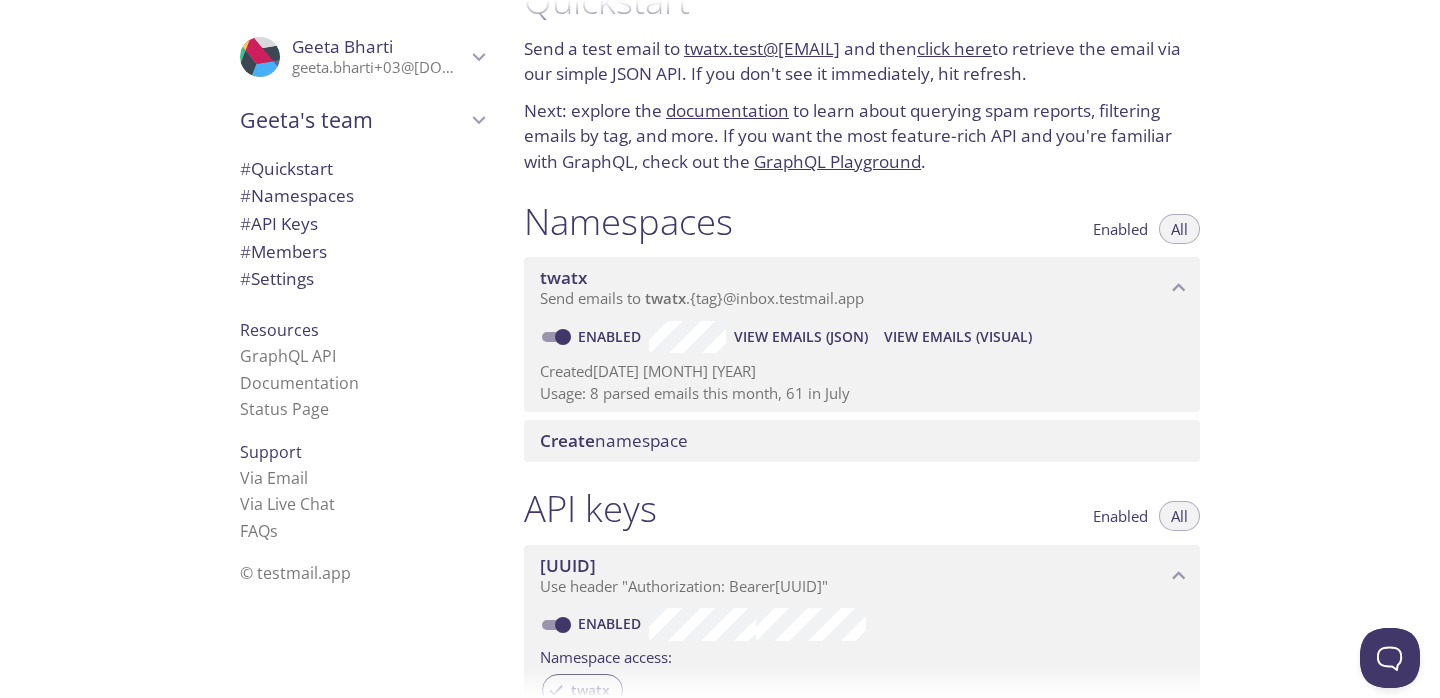 scroll, scrollTop: 0, scrollLeft: 0, axis: both 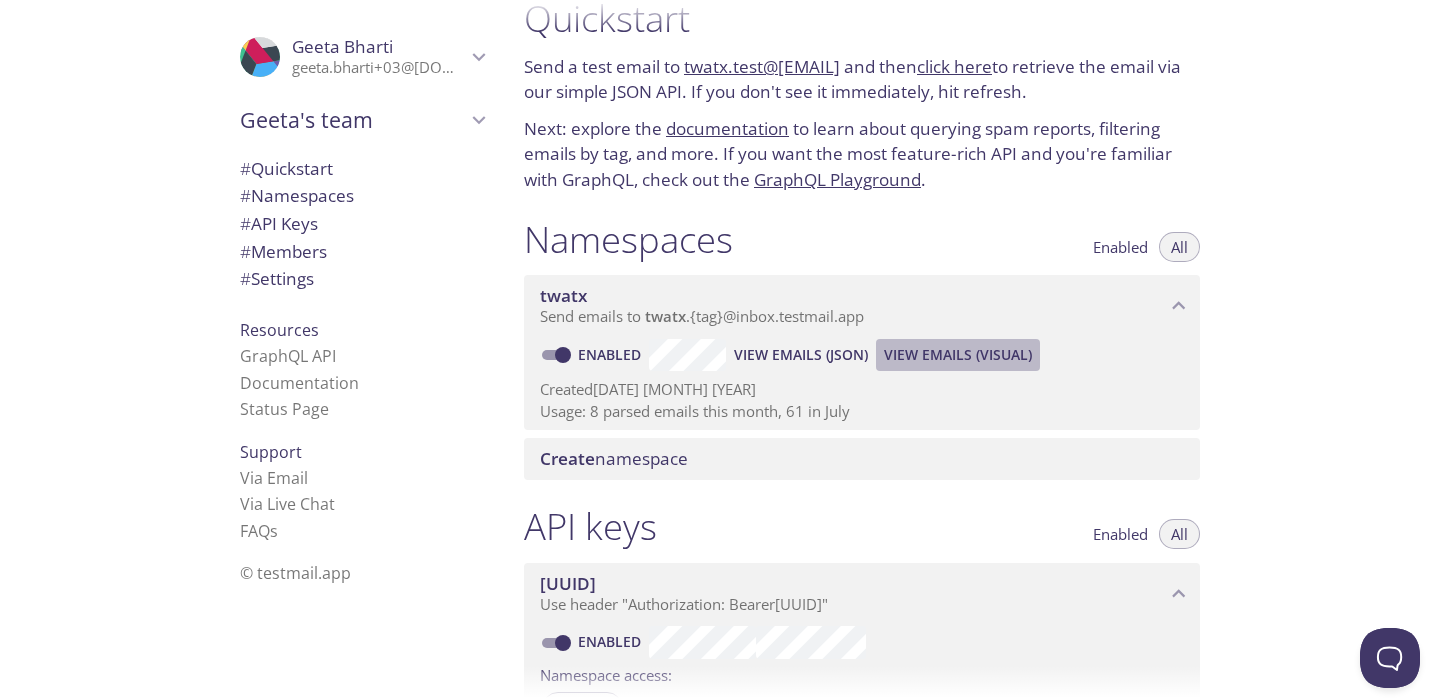 click on "View Emails (Visual)" at bounding box center [958, 355] 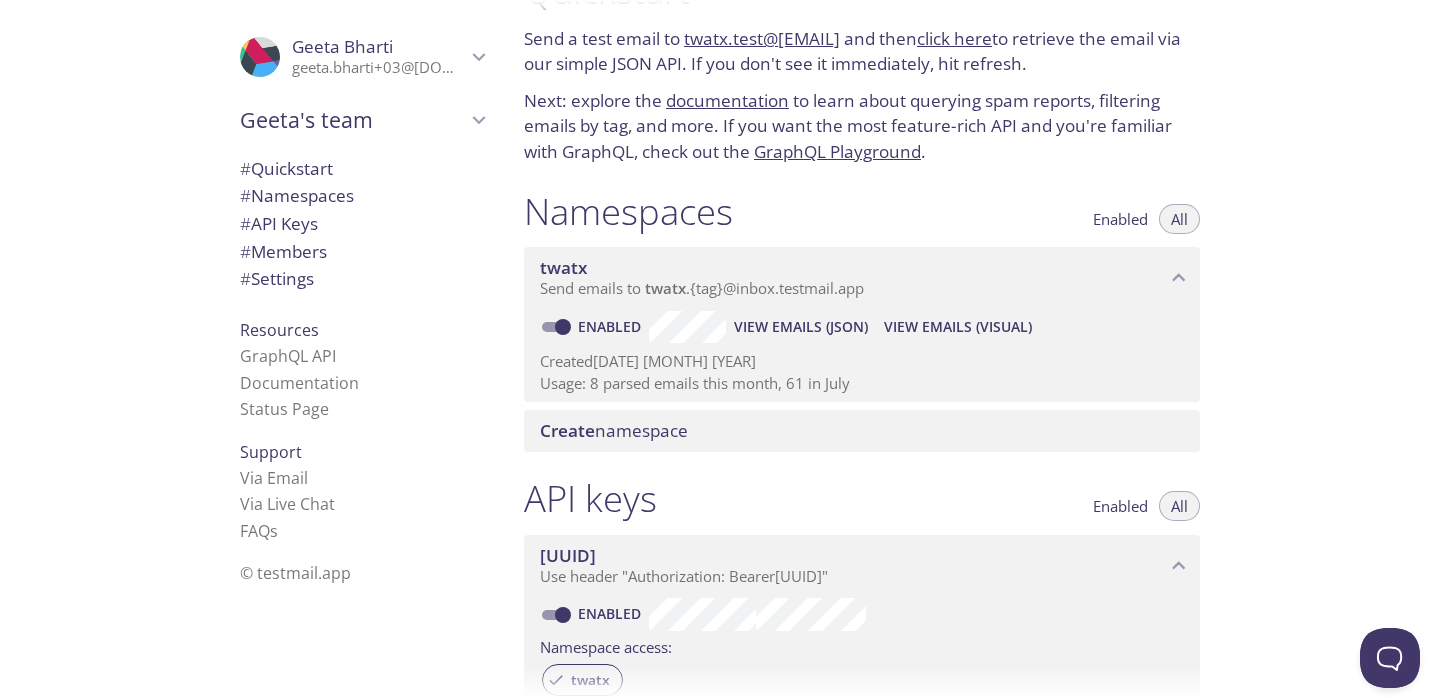 scroll, scrollTop: 0, scrollLeft: 0, axis: both 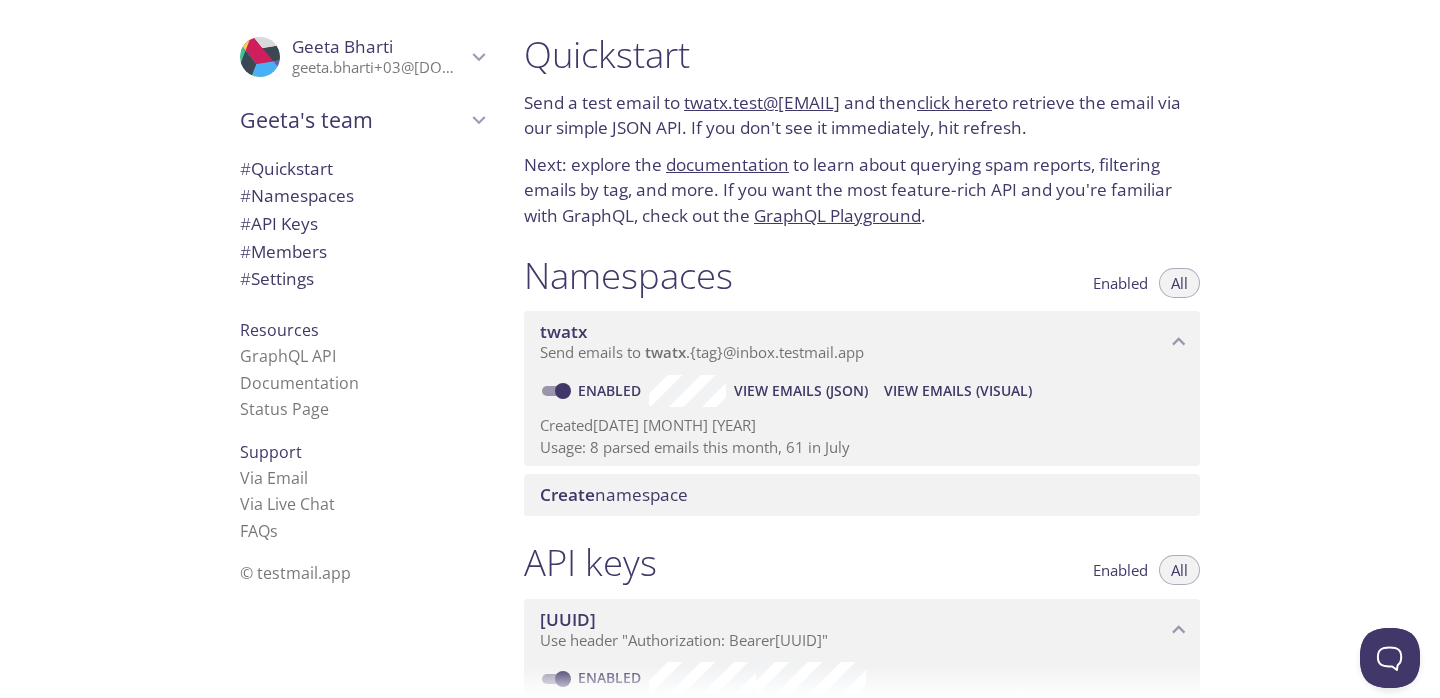 click on "Enabled" at bounding box center [563, 391] 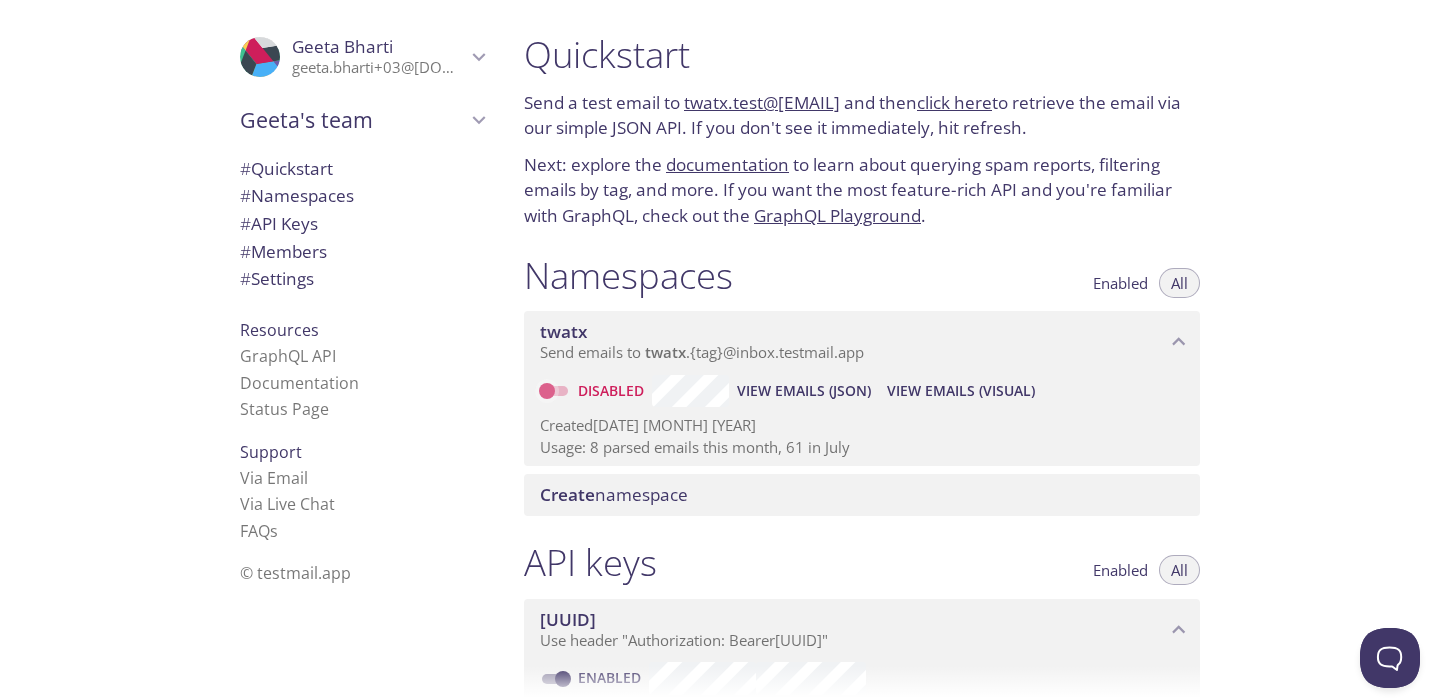 click on "Disabled" at bounding box center (547, 391) 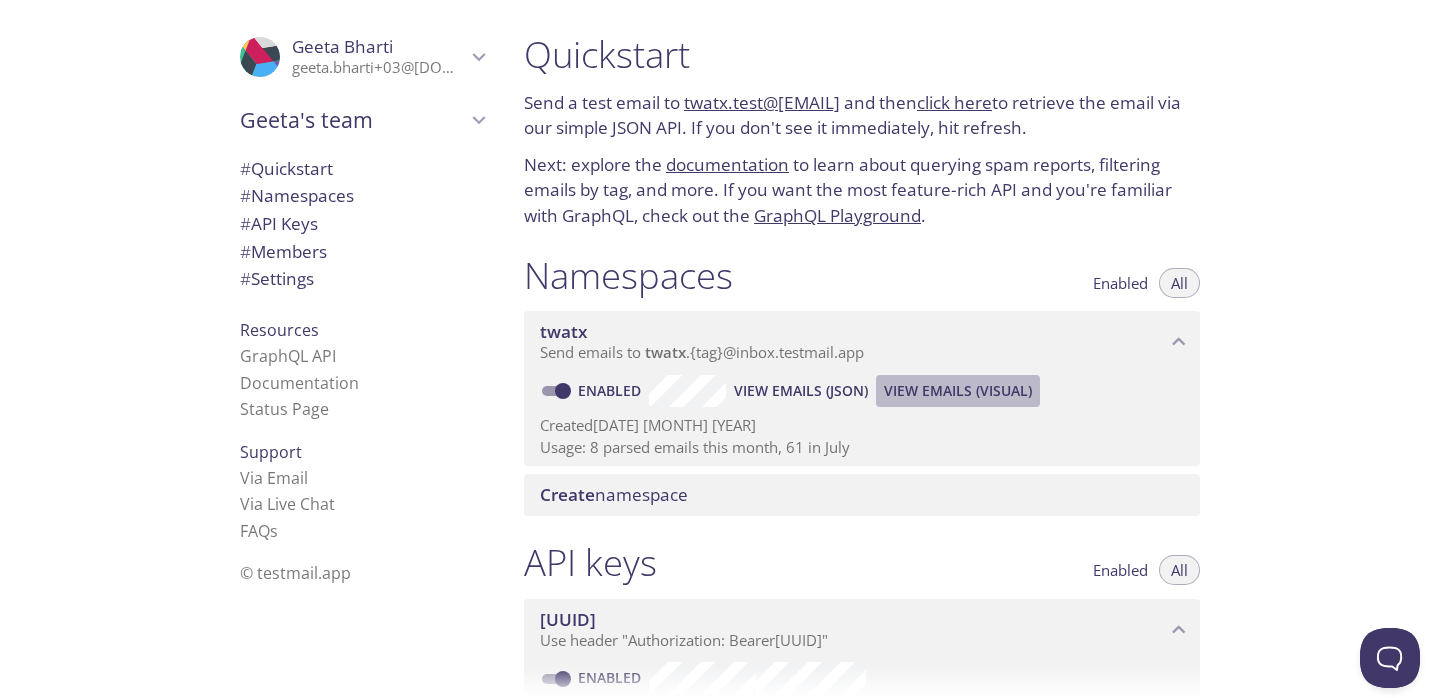 click on "View Emails (Visual)" at bounding box center (958, 391) 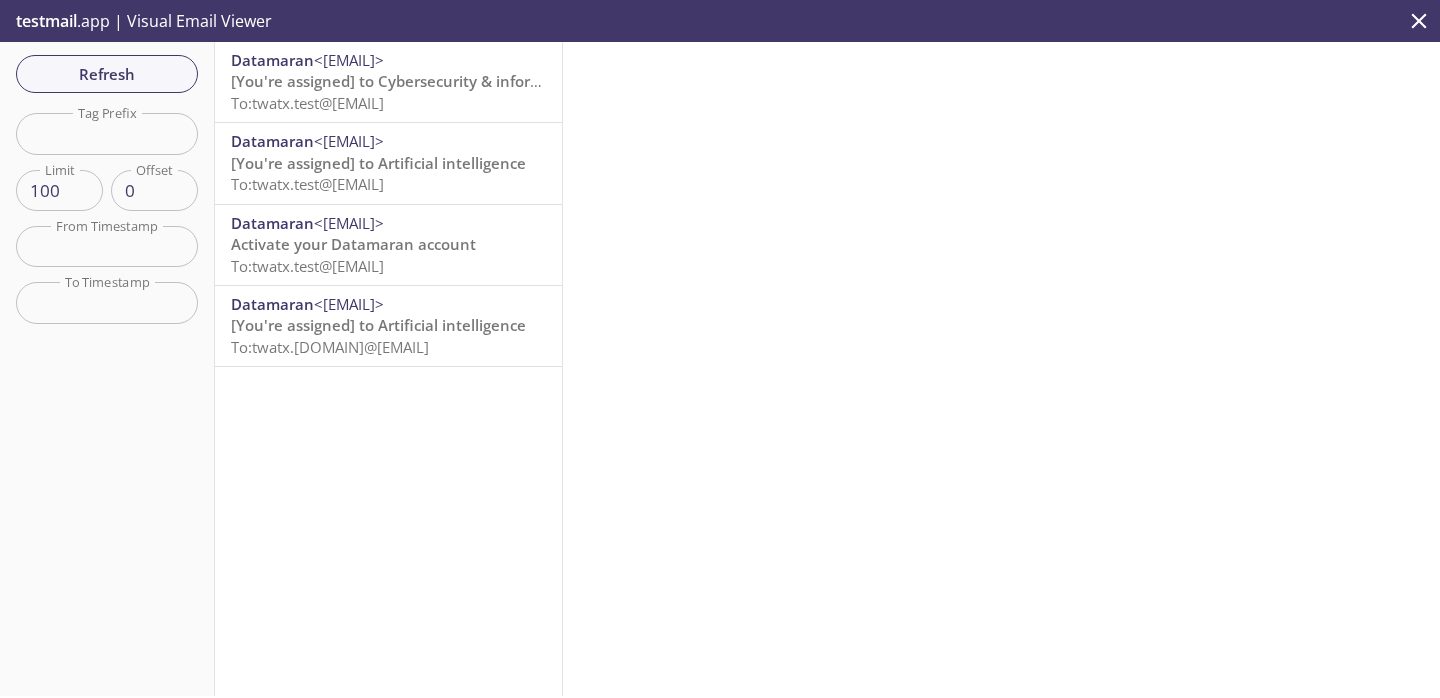 click on "[EMAIL]" at bounding box center (349, 304) 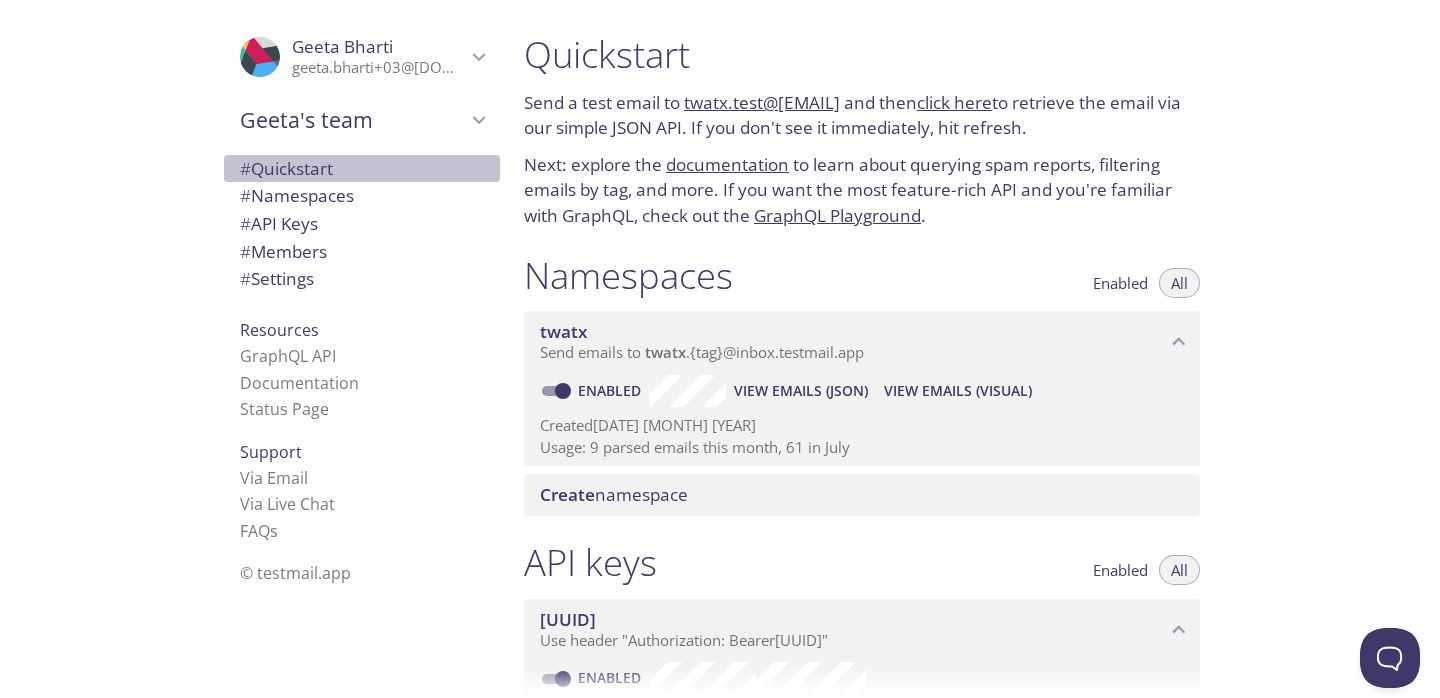 click on "#  Quickstart" at bounding box center (362, 169) 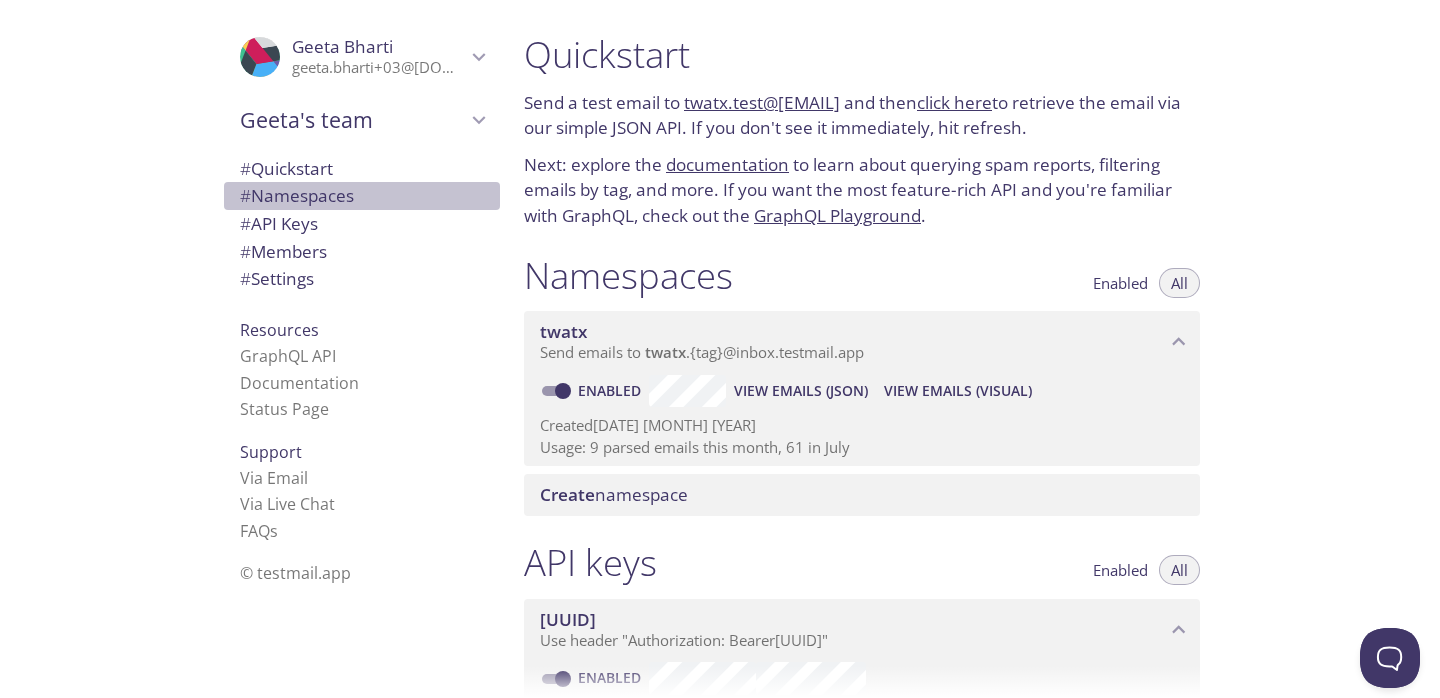click on "#  Namespaces" at bounding box center (297, 195) 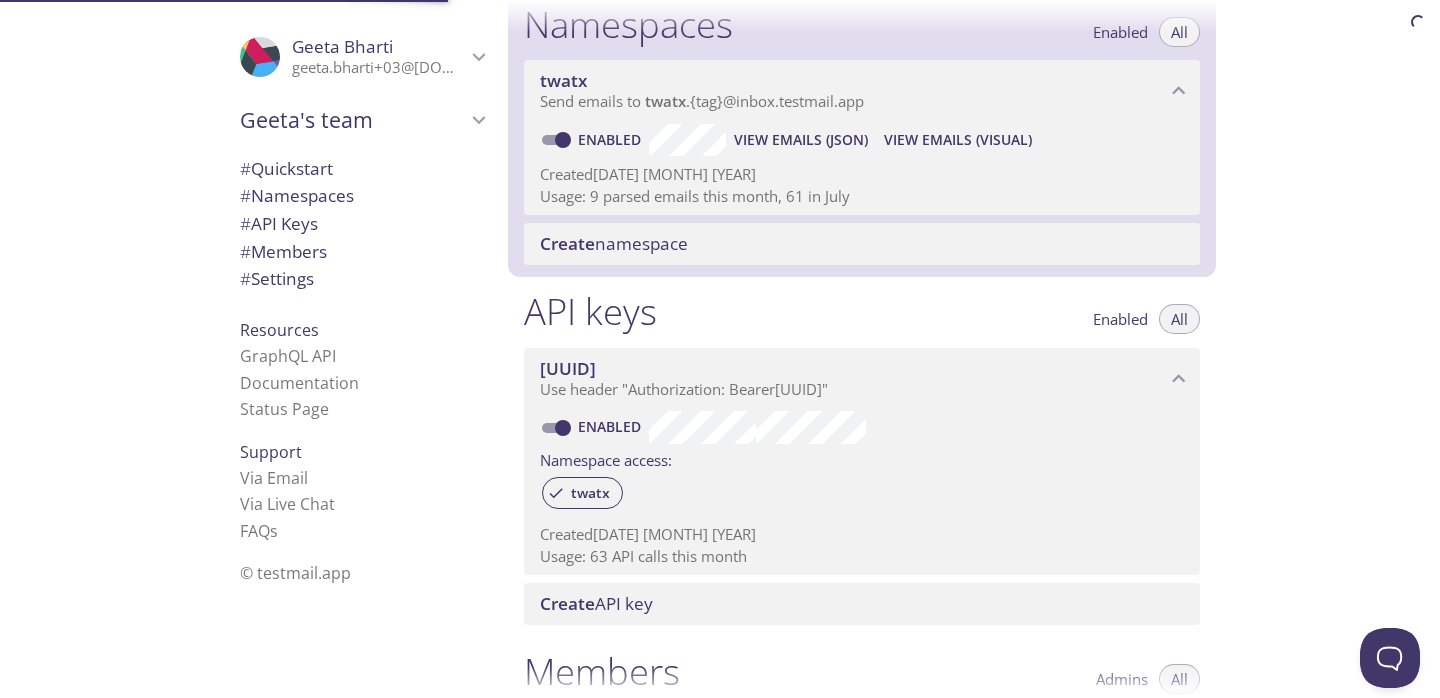 scroll, scrollTop: 253, scrollLeft: 0, axis: vertical 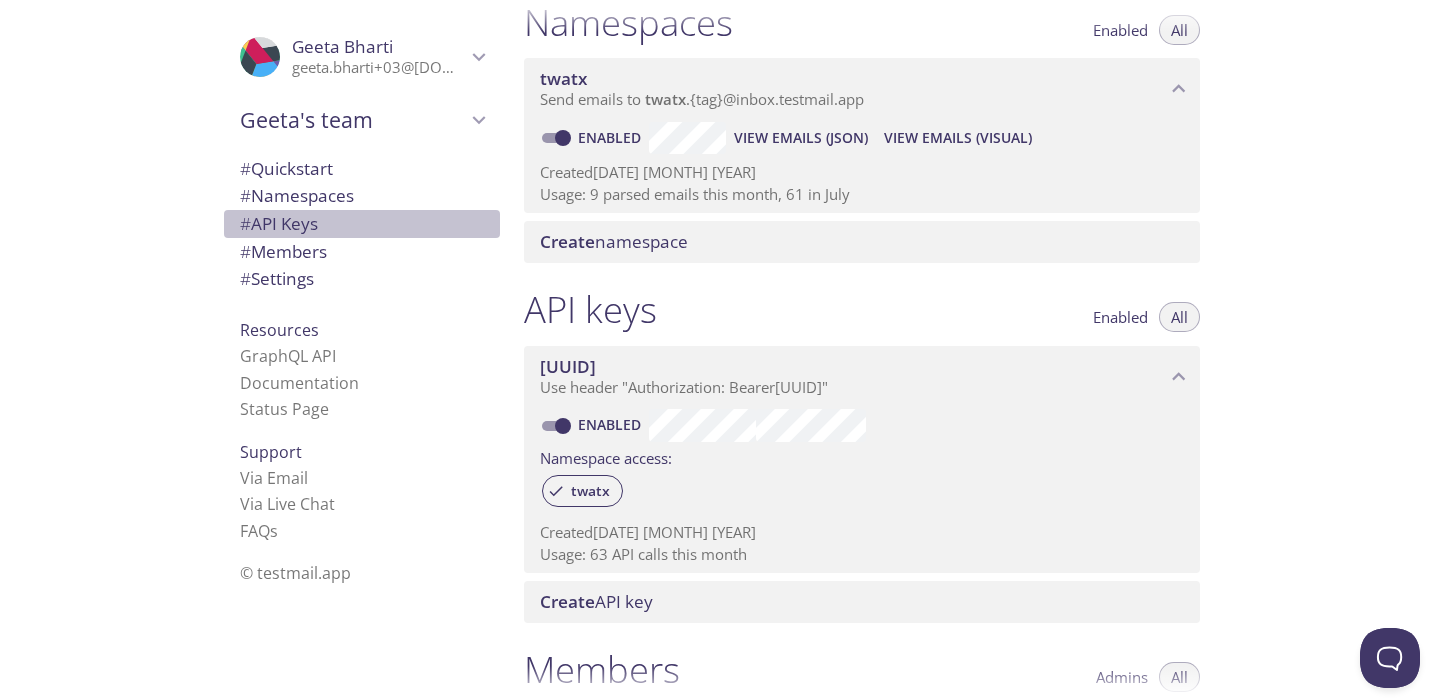 click on "#  API Keys" at bounding box center (362, 224) 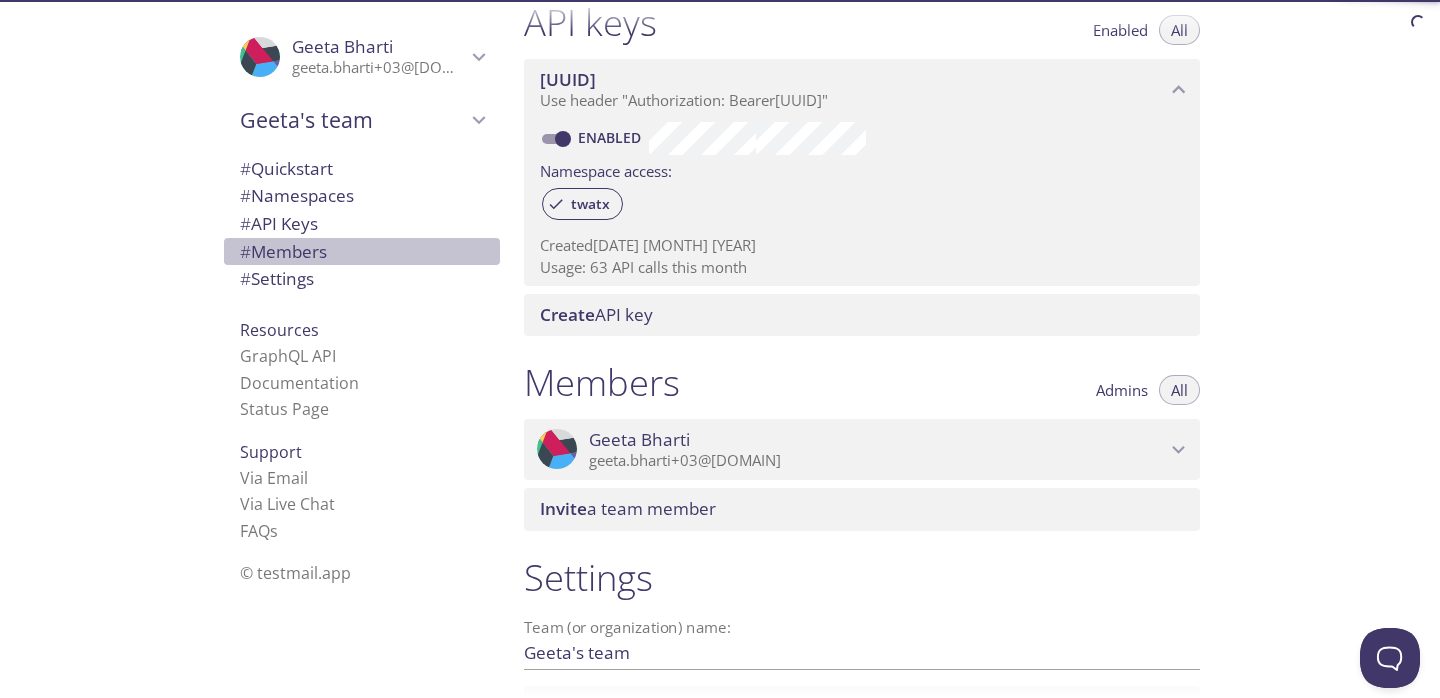 click on "#  Members" at bounding box center (283, 251) 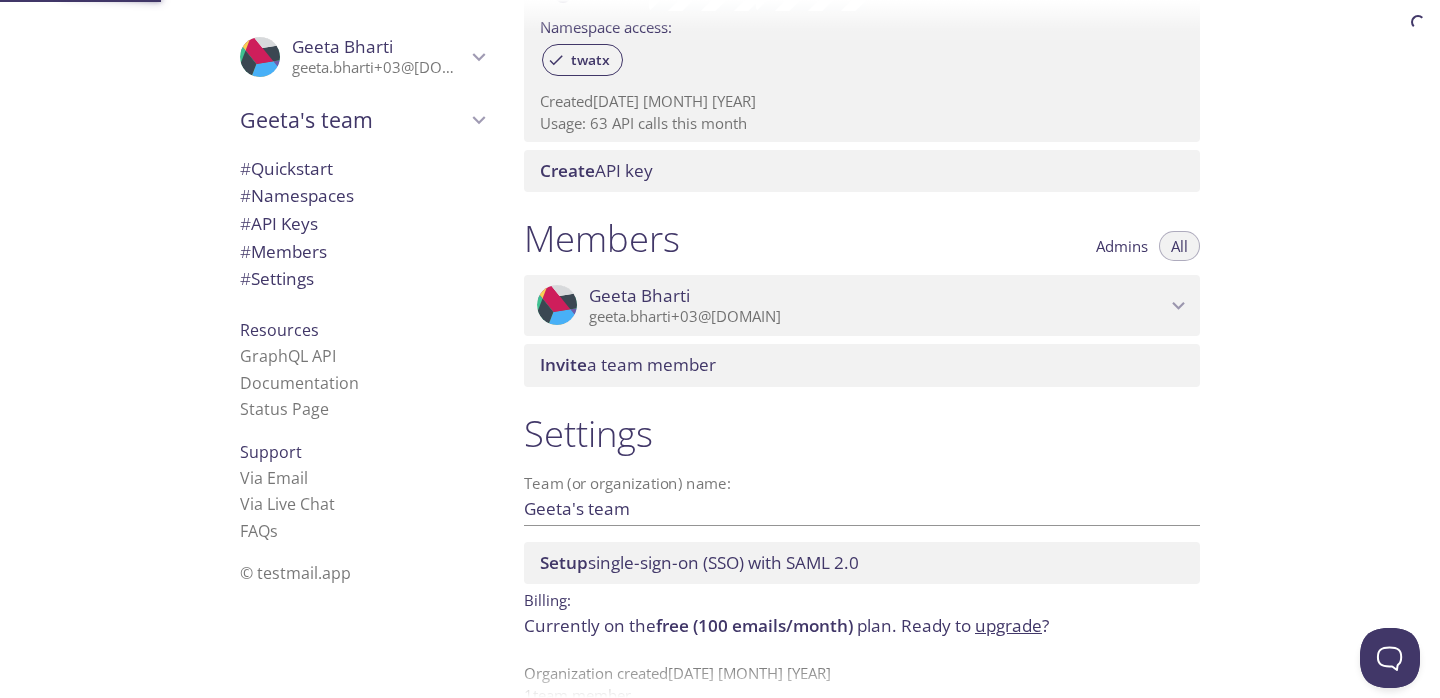 scroll, scrollTop: 724, scrollLeft: 0, axis: vertical 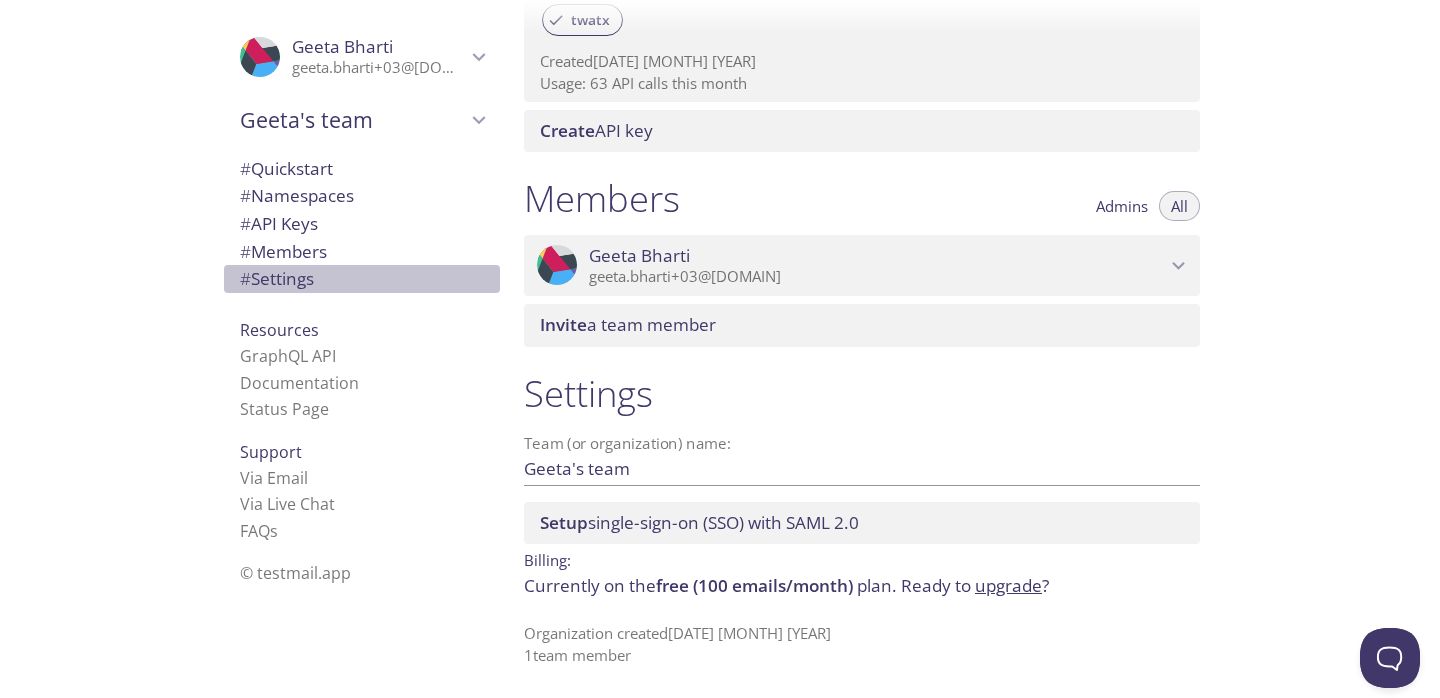 click on "#  Settings" at bounding box center (362, 279) 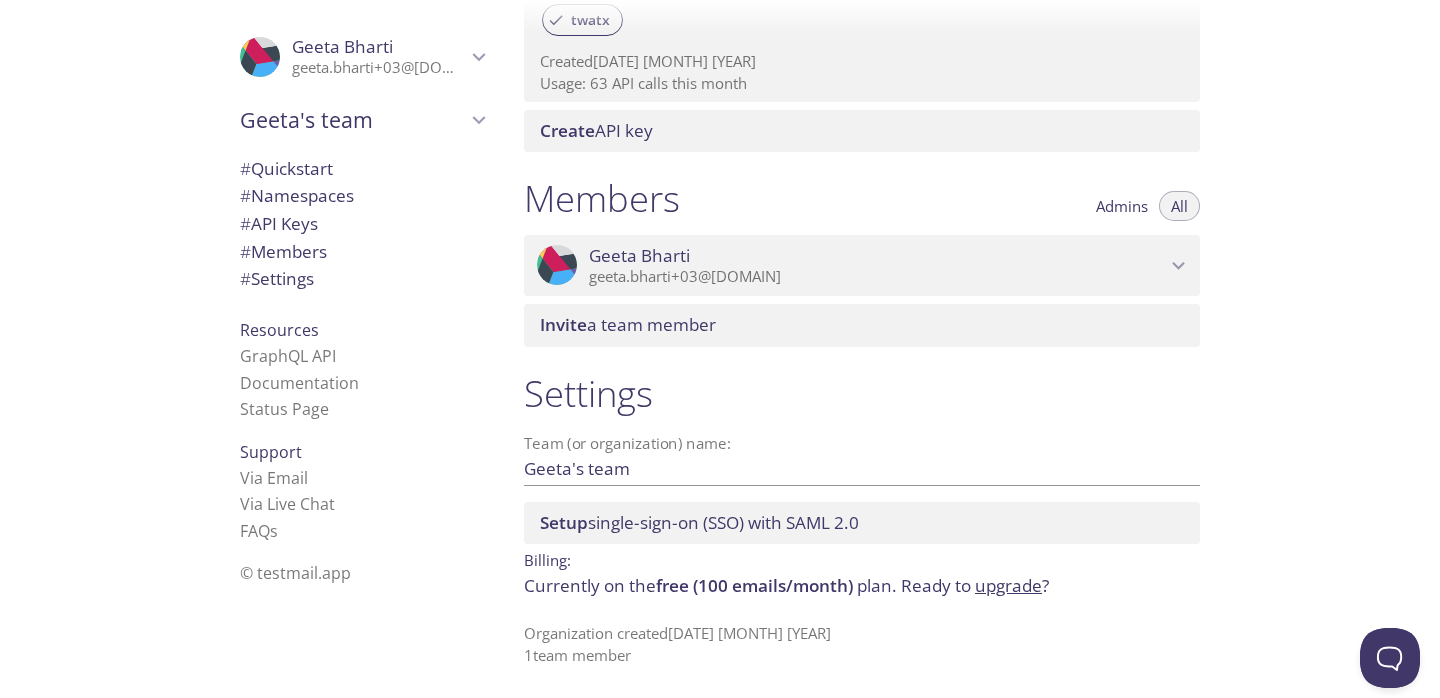 click on "Geeta   Bharti" at bounding box center [877, 256] 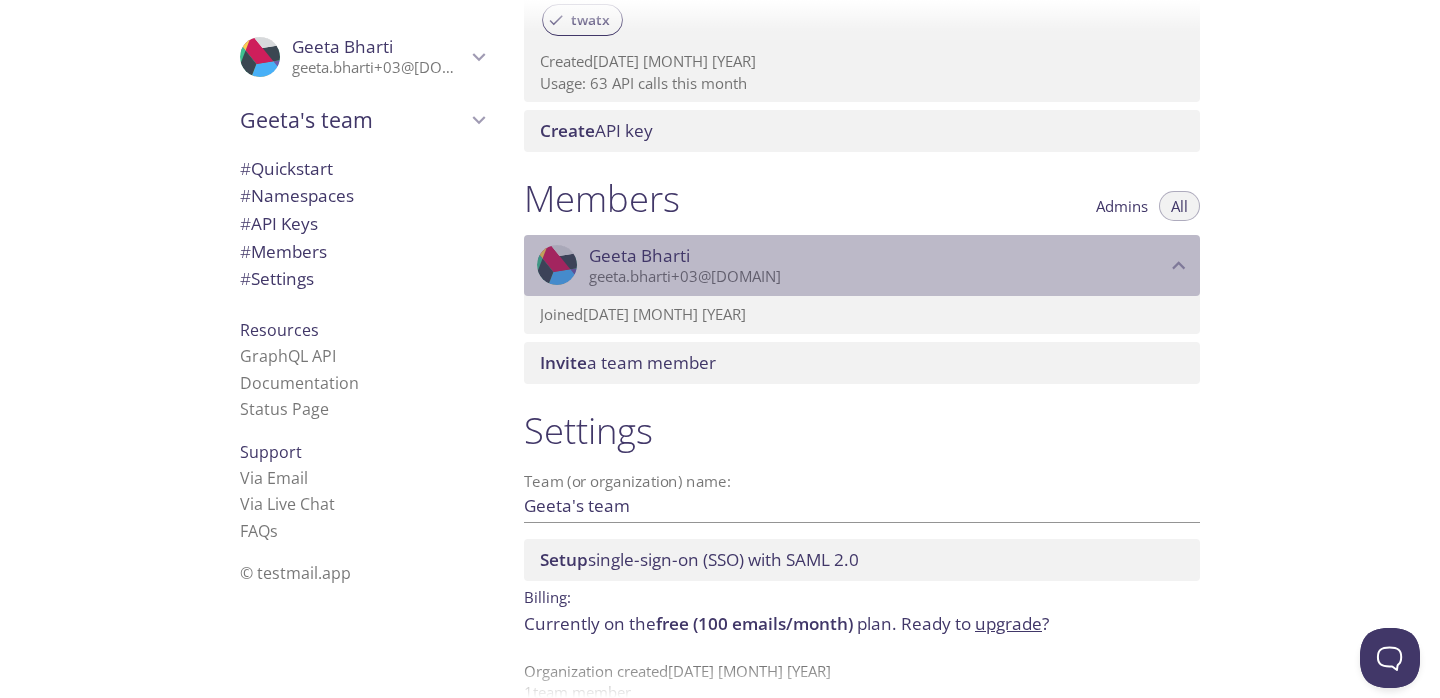 click on "Geeta   Bharti" at bounding box center (877, 256) 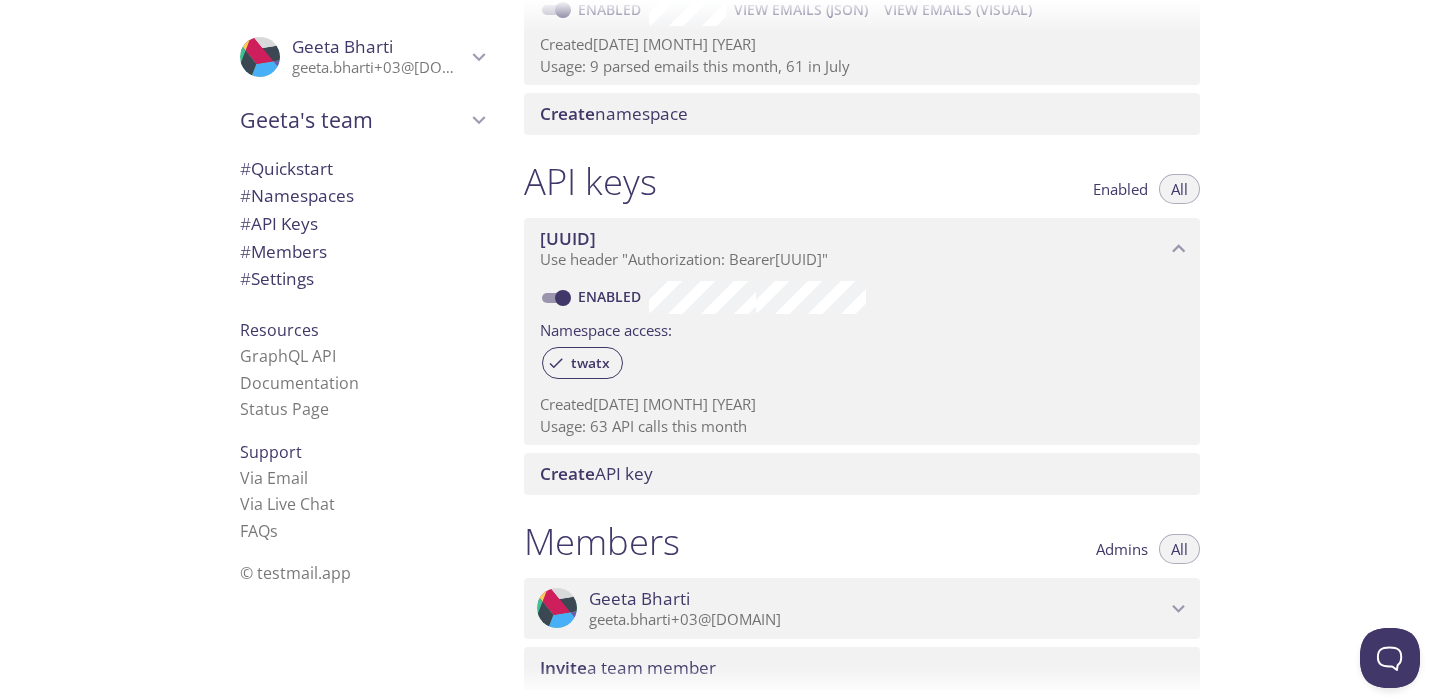 scroll, scrollTop: 375, scrollLeft: 0, axis: vertical 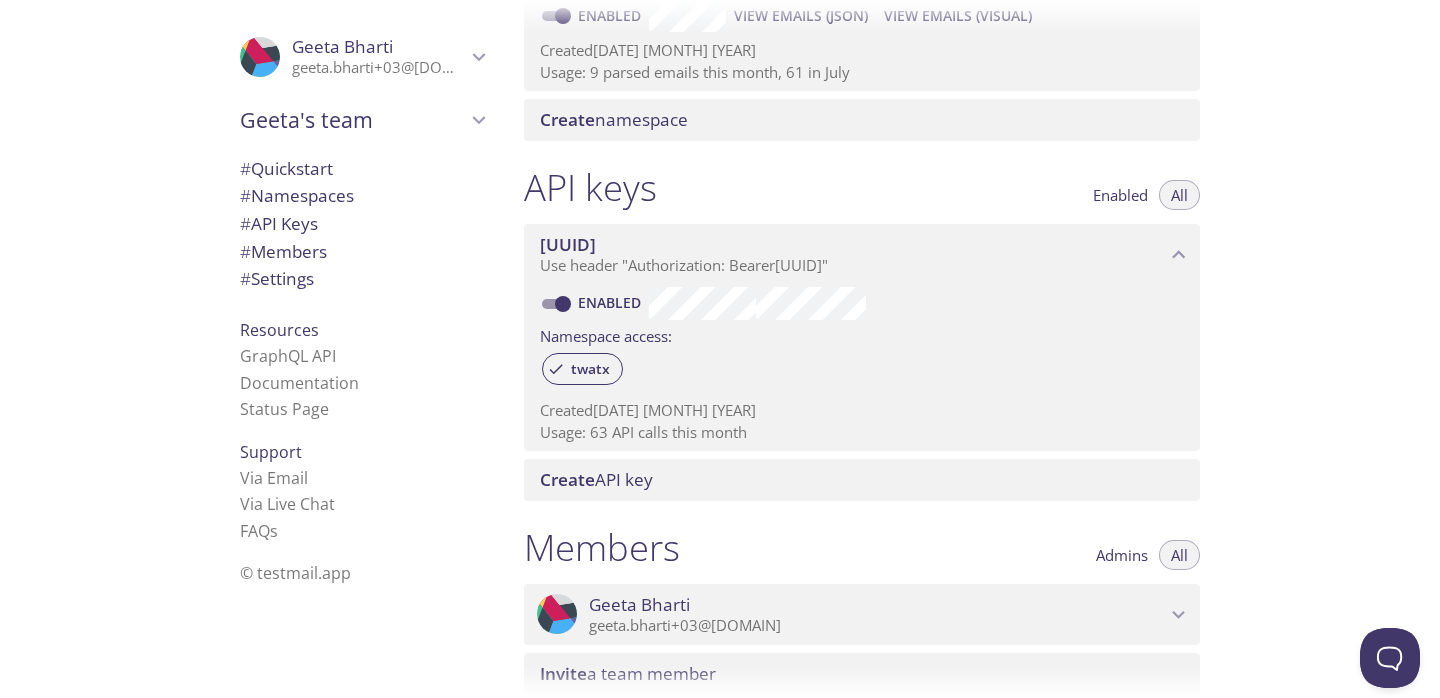 click 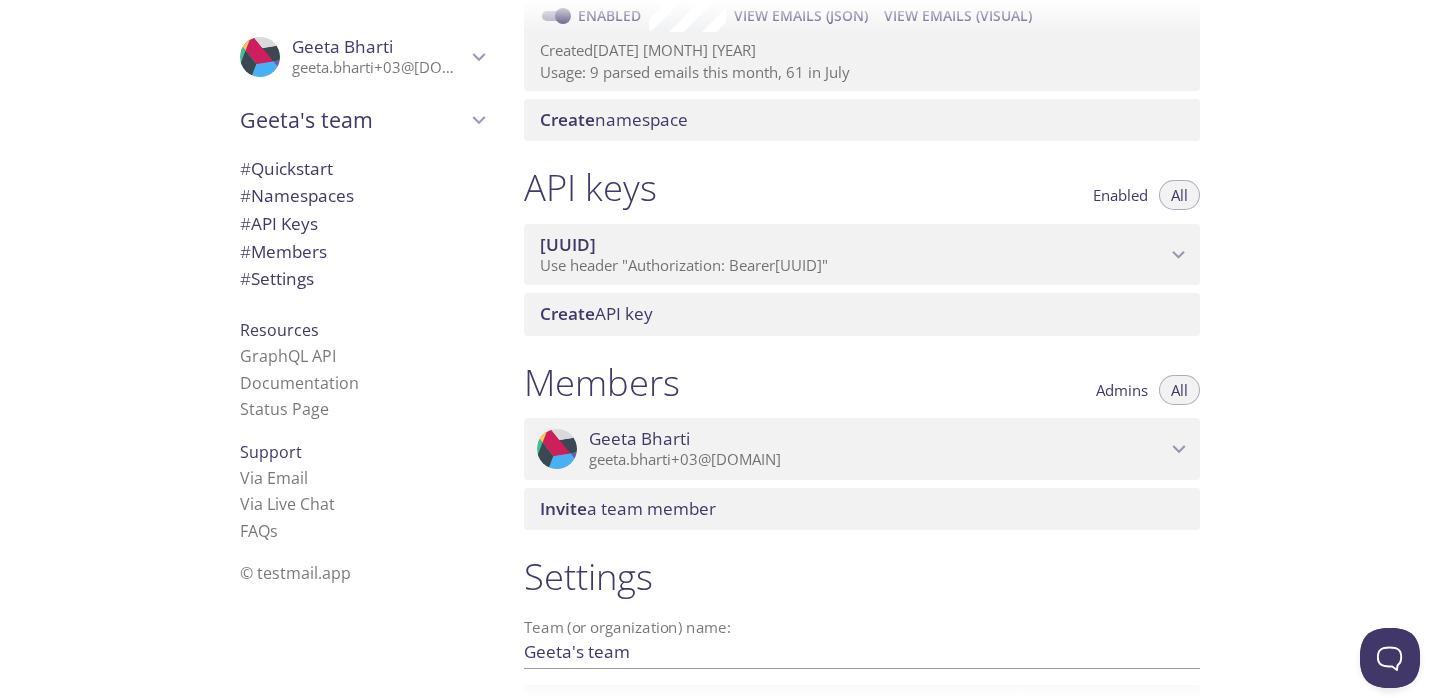 click 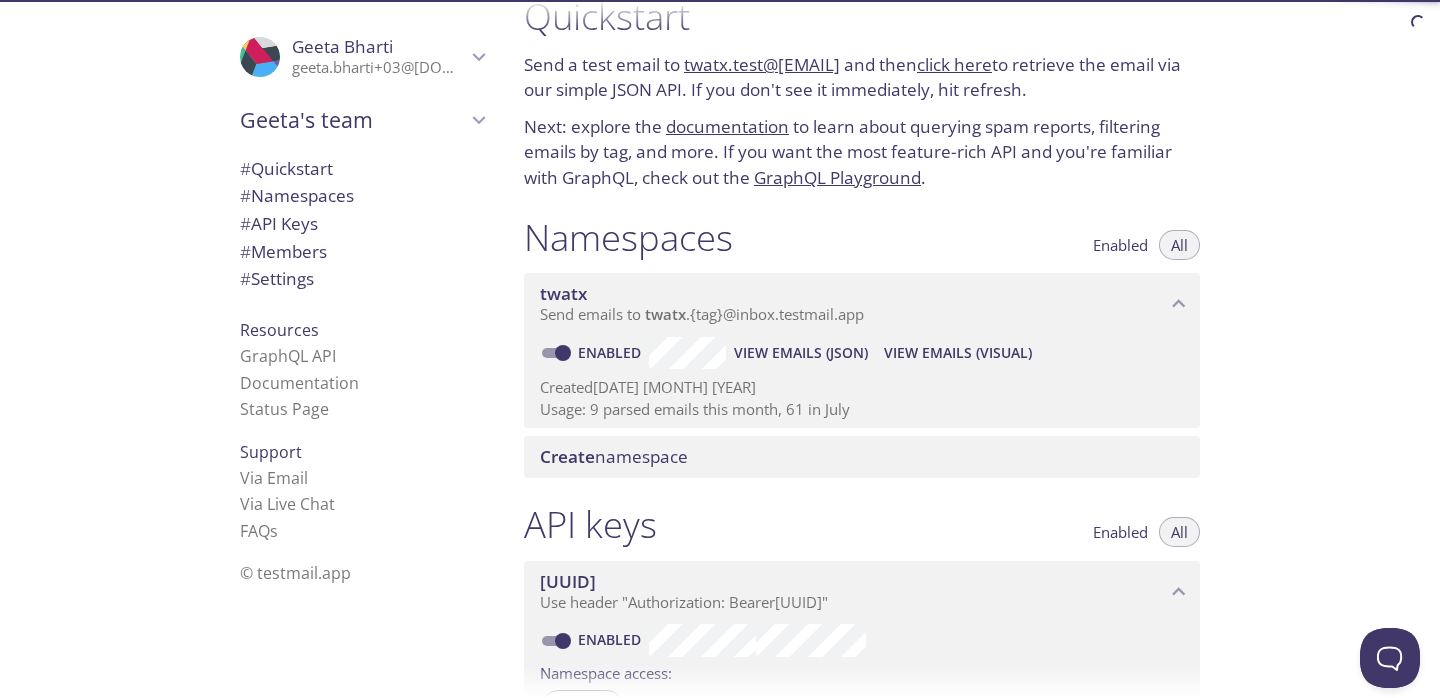 scroll, scrollTop: 0, scrollLeft: 0, axis: both 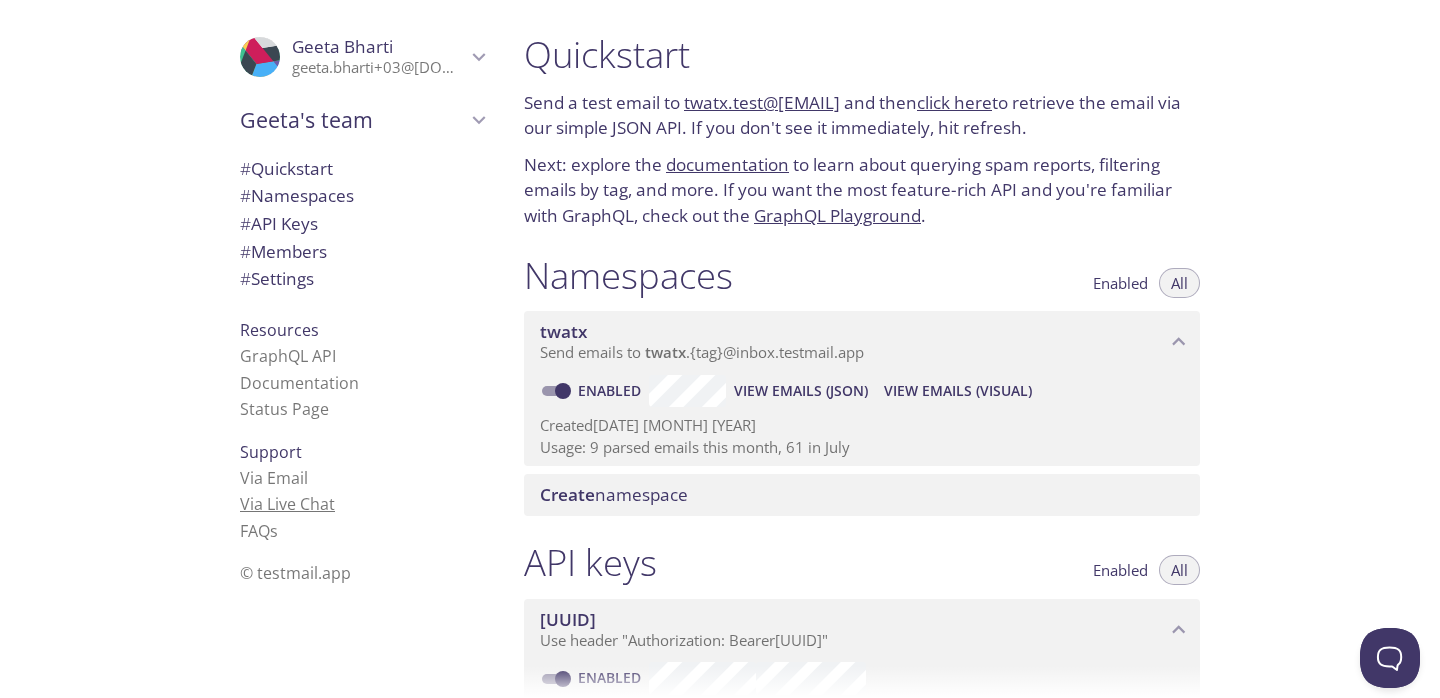 click on "Via Live Chat" at bounding box center (287, 504) 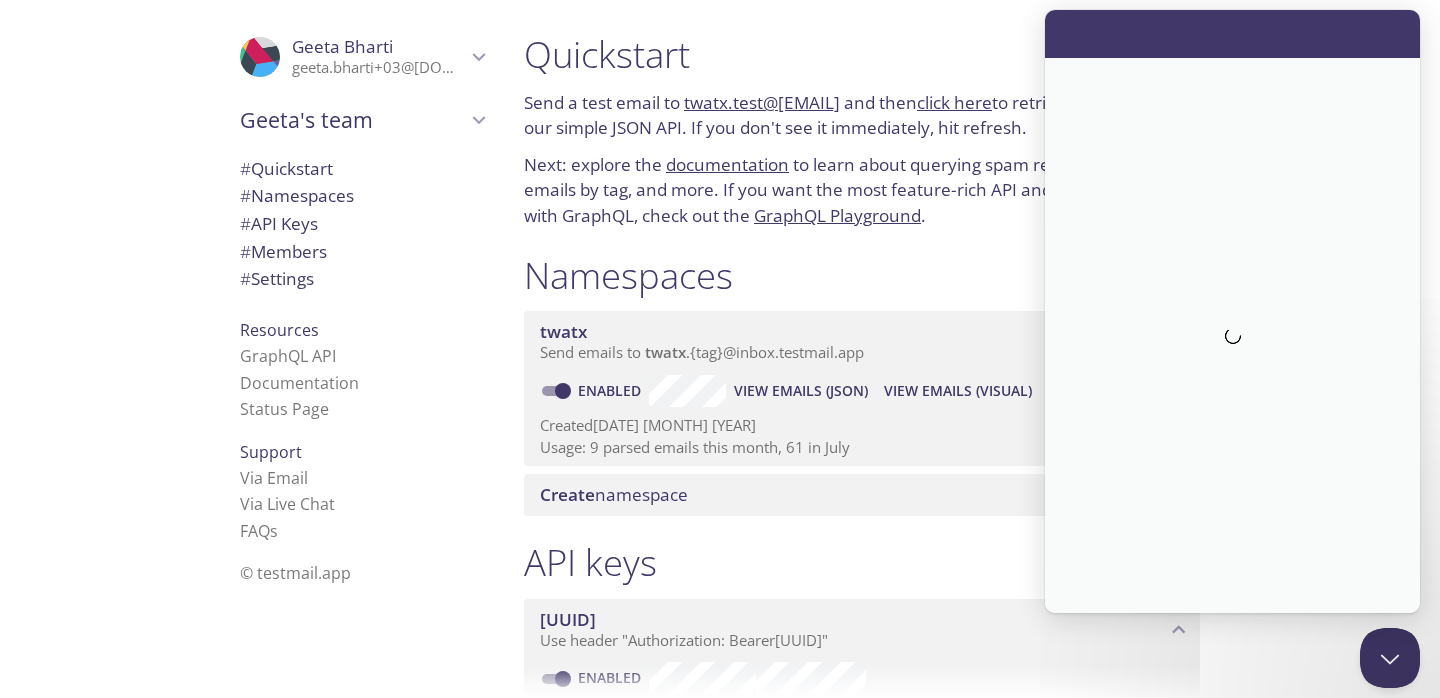 scroll, scrollTop: 0, scrollLeft: 0, axis: both 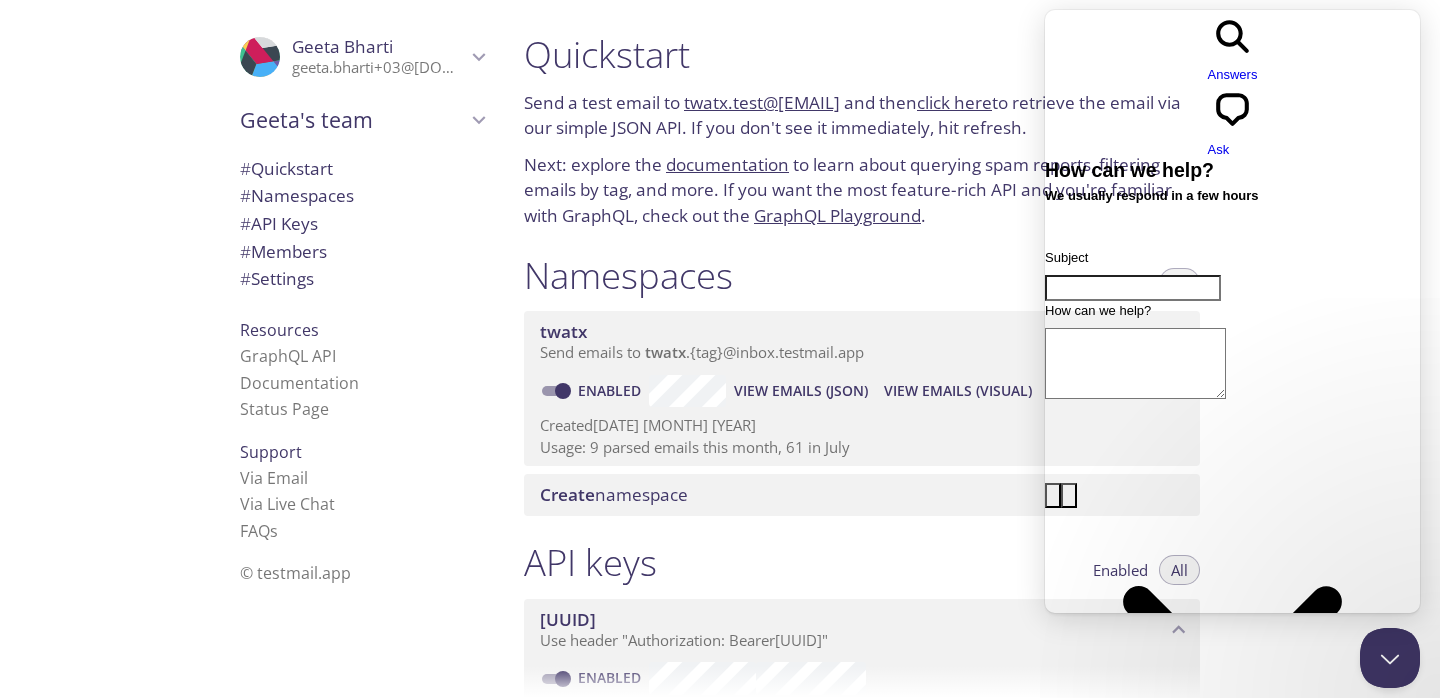 click on "How can we help?" at bounding box center (1135, 363) 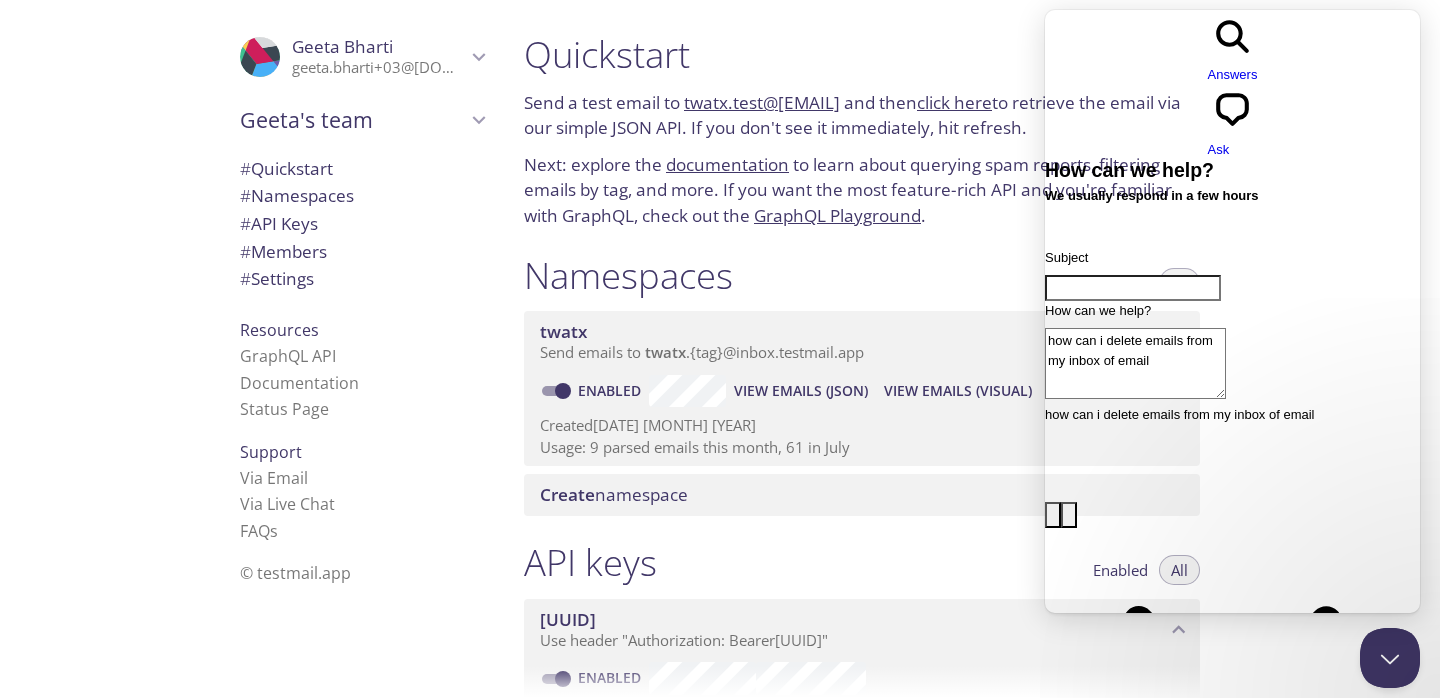 type on "how can i delete emails from my inbox of email" 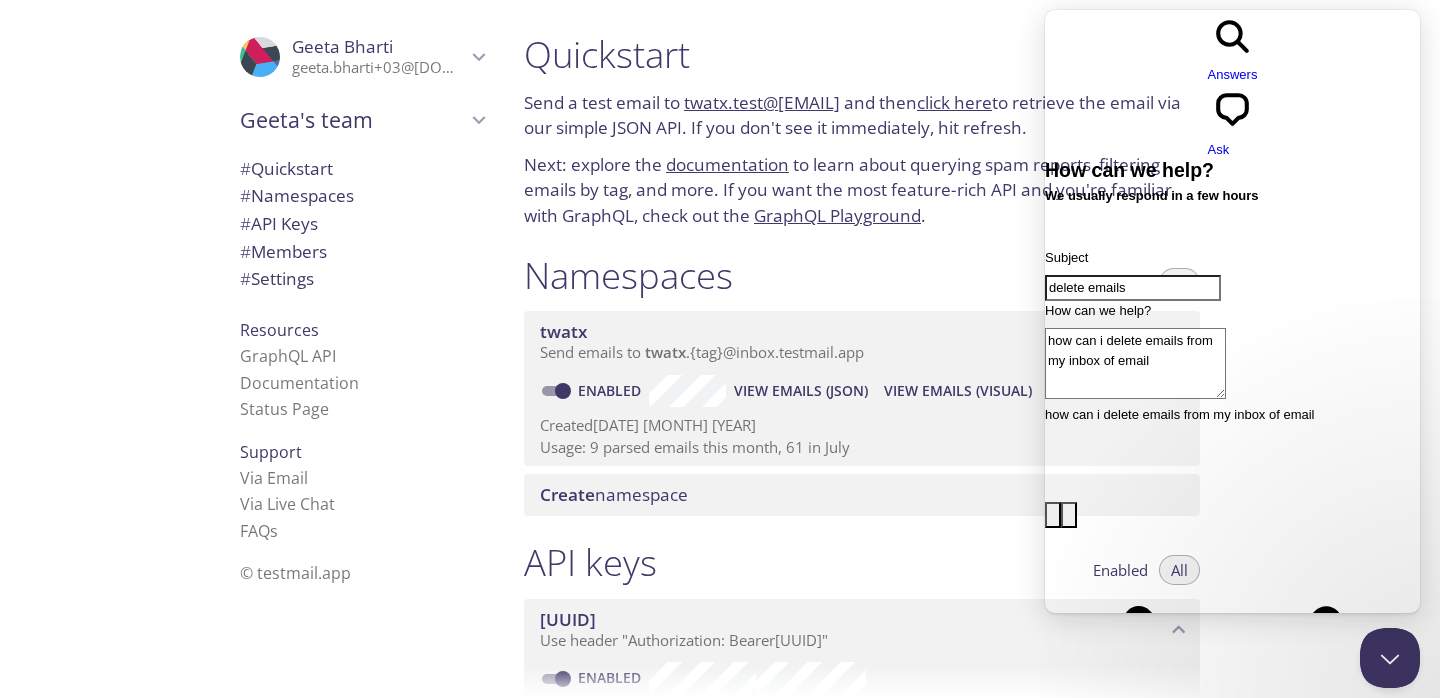 type on "delete emails" 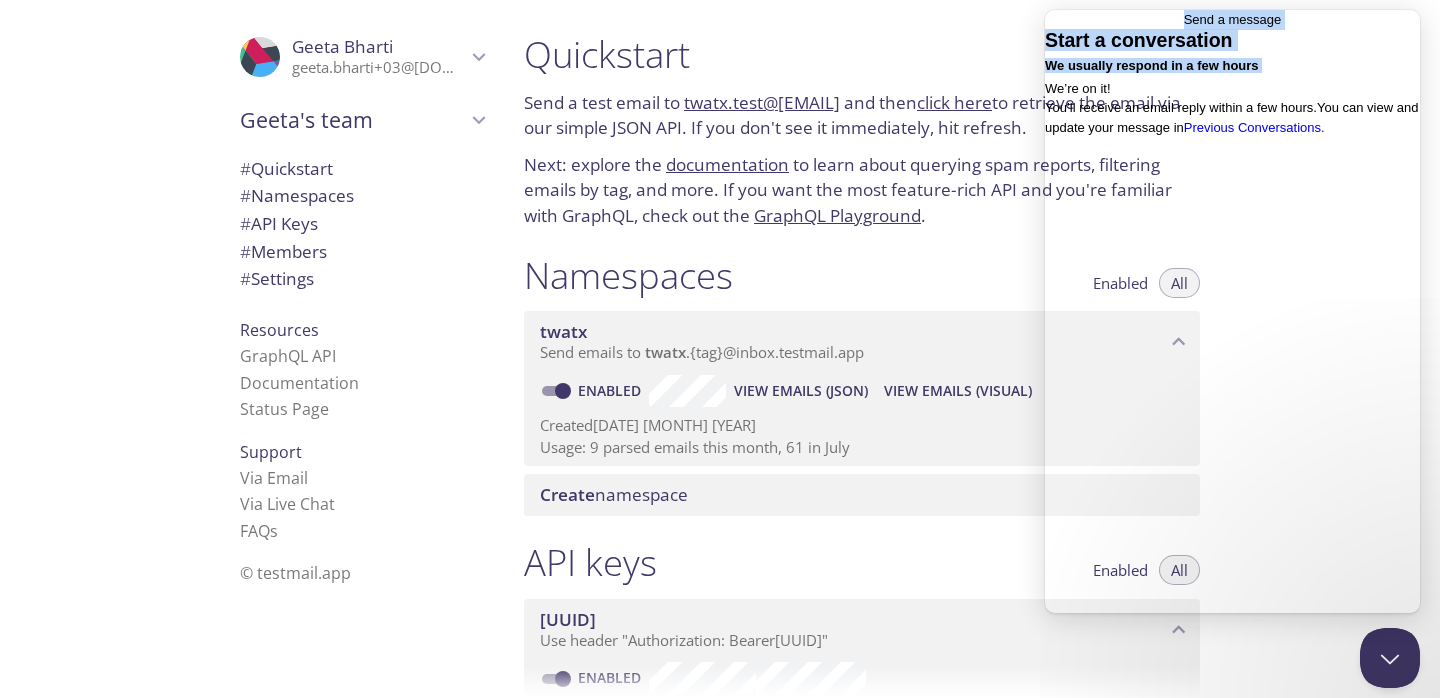 drag, startPoint x: 1134, startPoint y: 34, endPoint x: 1119, endPoint y: 30, distance: 15.524175 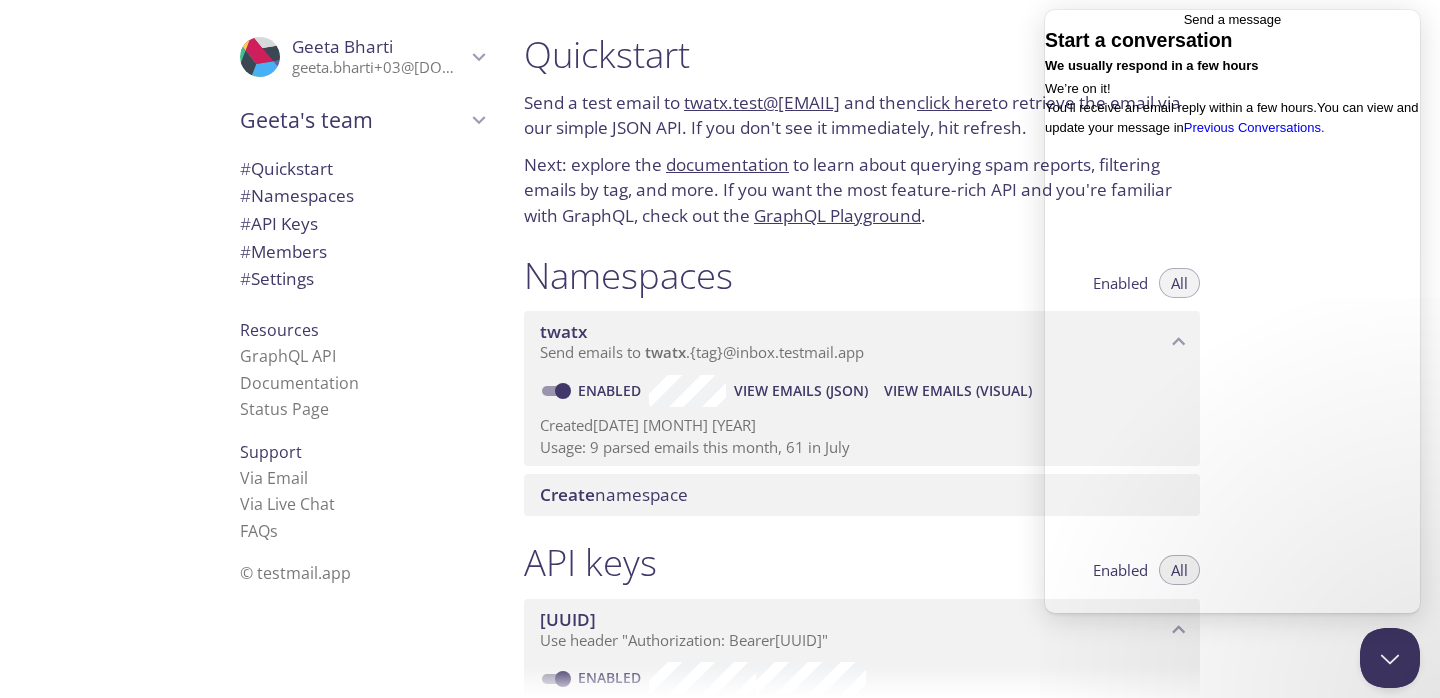 click on "Go back Send a message" at bounding box center [1232, 20] 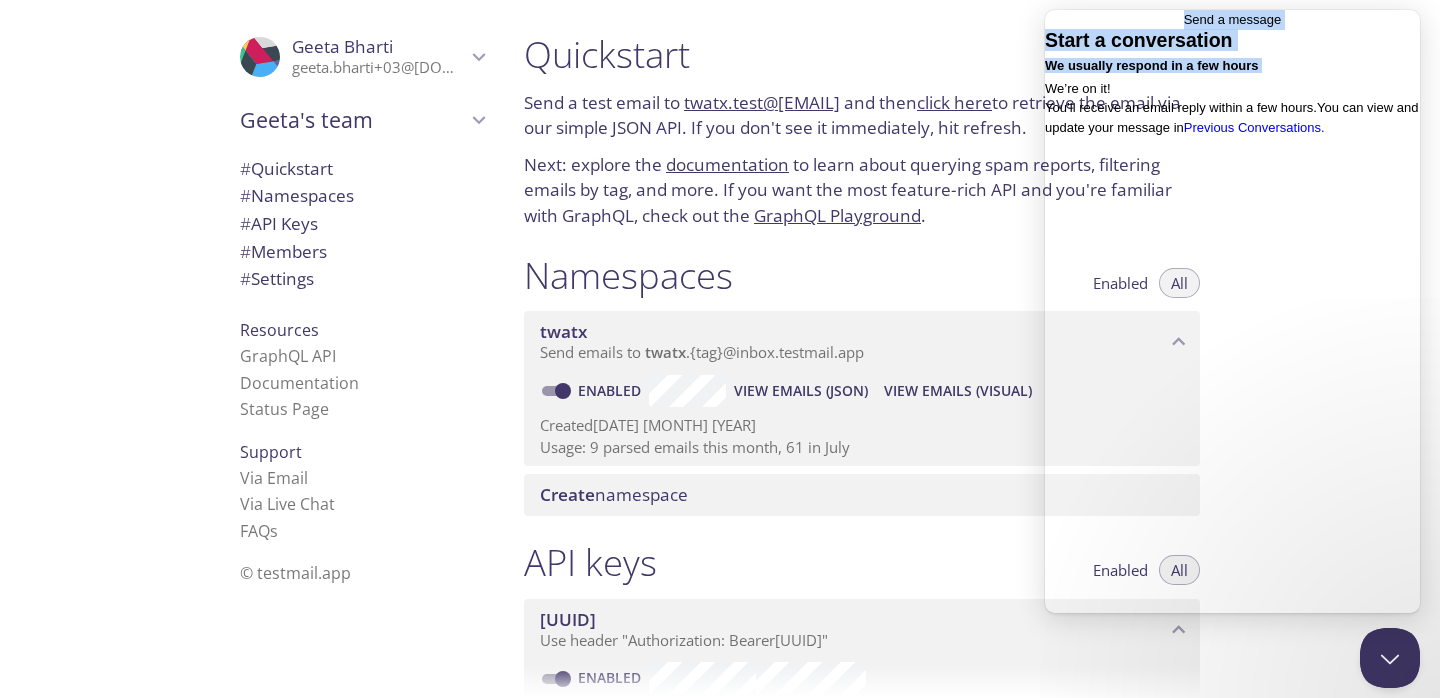 drag, startPoint x: 1097, startPoint y: 27, endPoint x: 1034, endPoint y: 199, distance: 183.17477 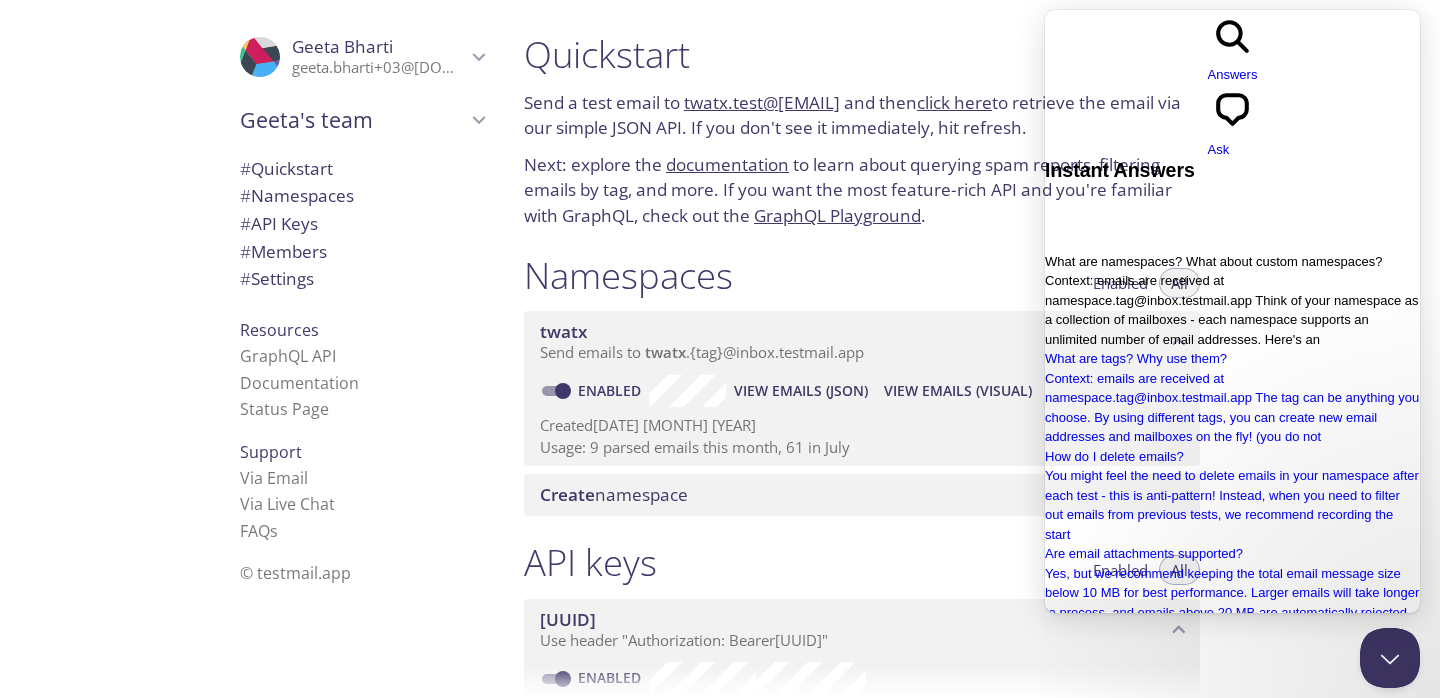 scroll, scrollTop: 204, scrollLeft: 0, axis: vertical 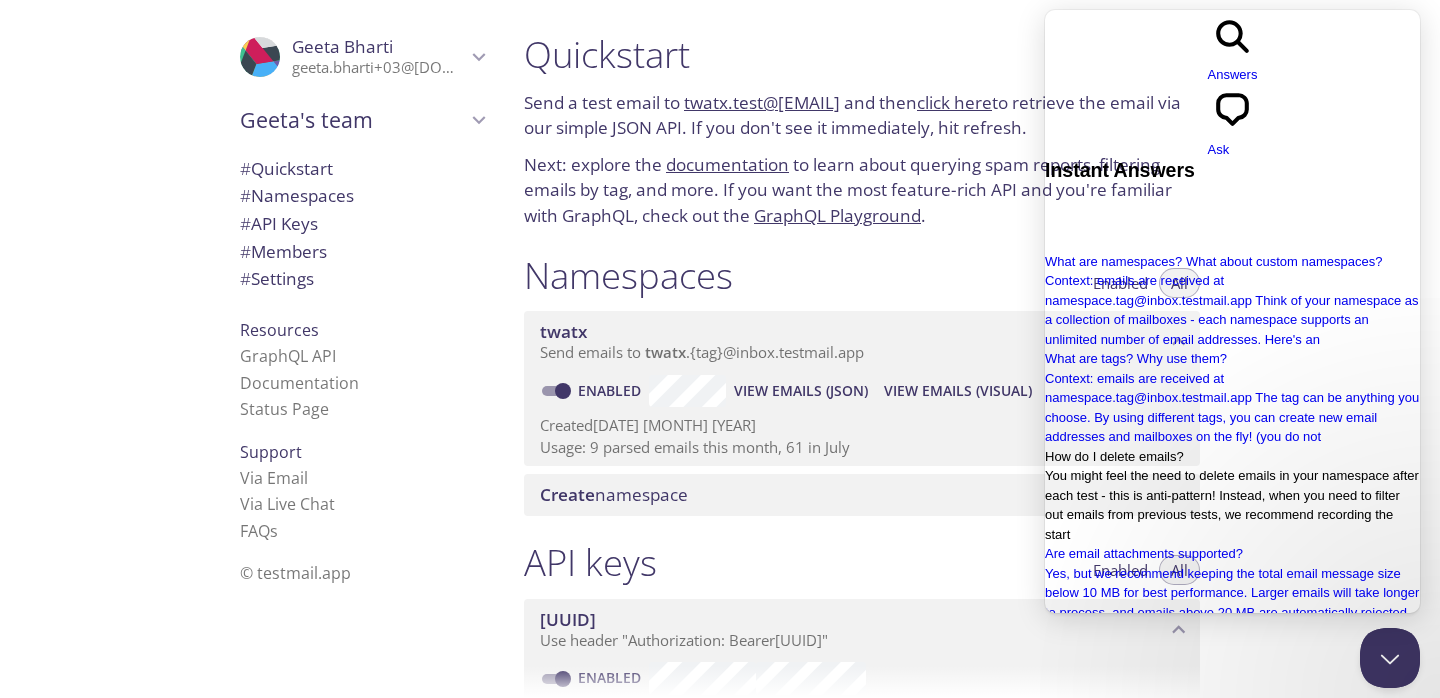 click on "How do I delete emails?" at bounding box center (1114, 456) 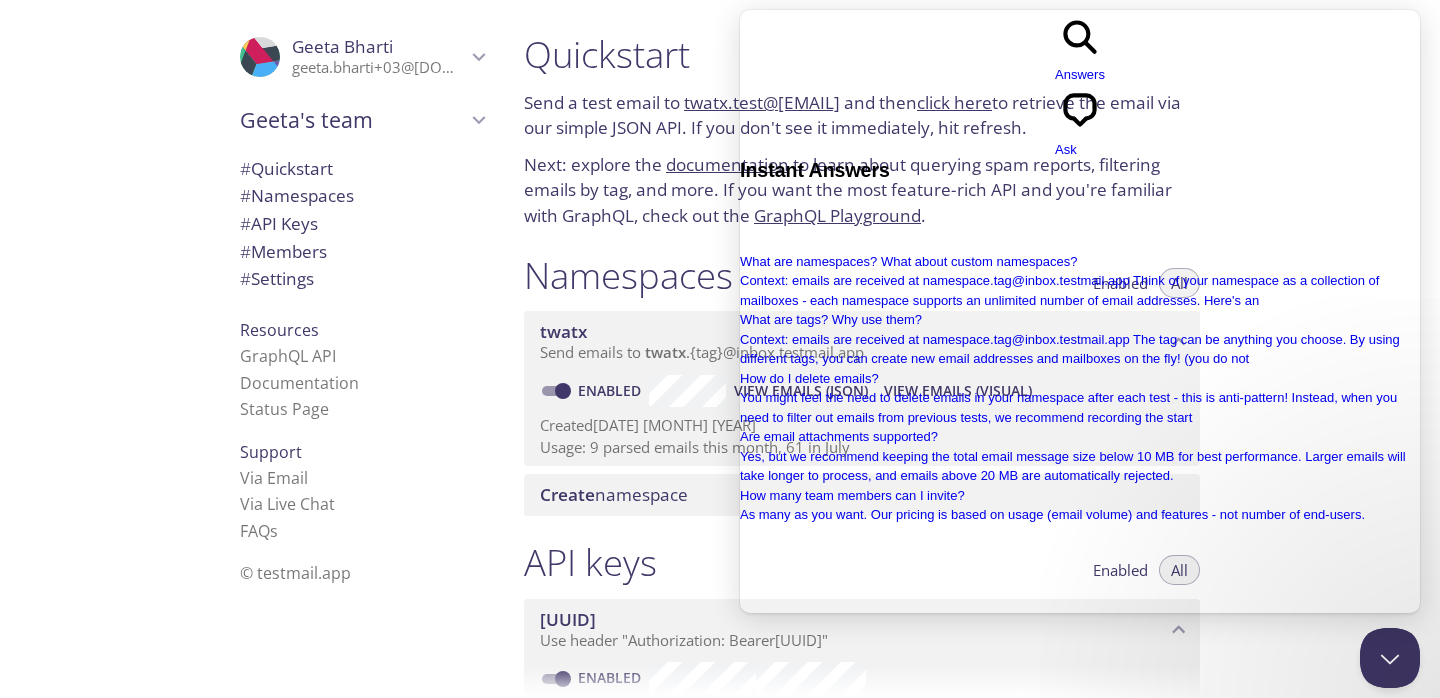 scroll, scrollTop: 16, scrollLeft: 0, axis: vertical 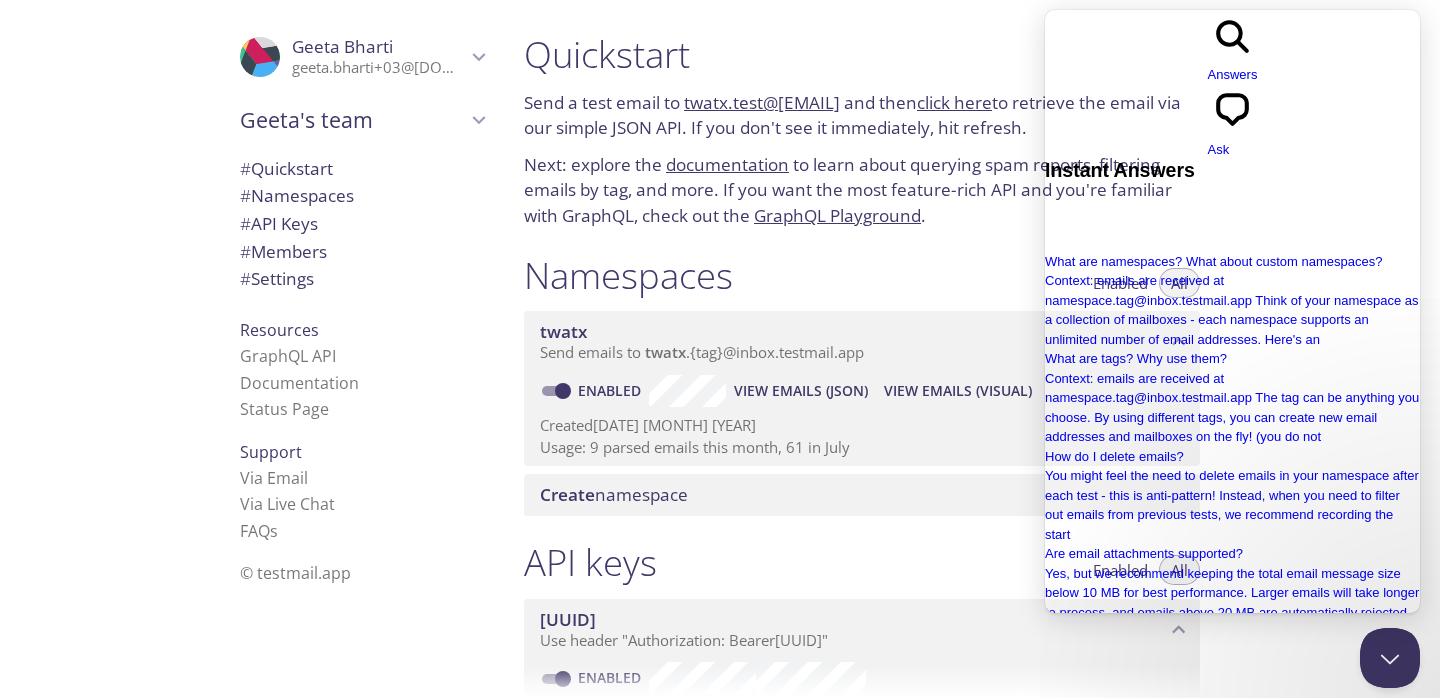 click on "Quickstart" at bounding box center (862, 54) 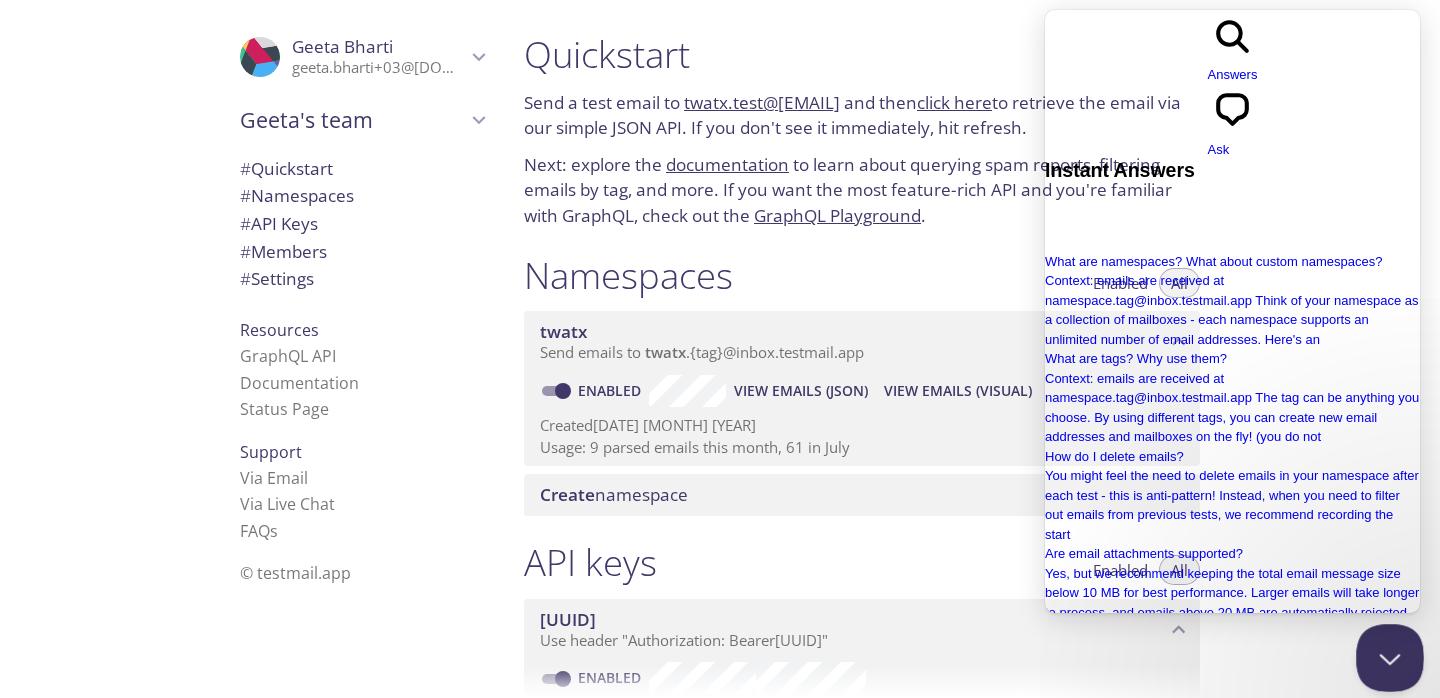 click at bounding box center (1386, 654) 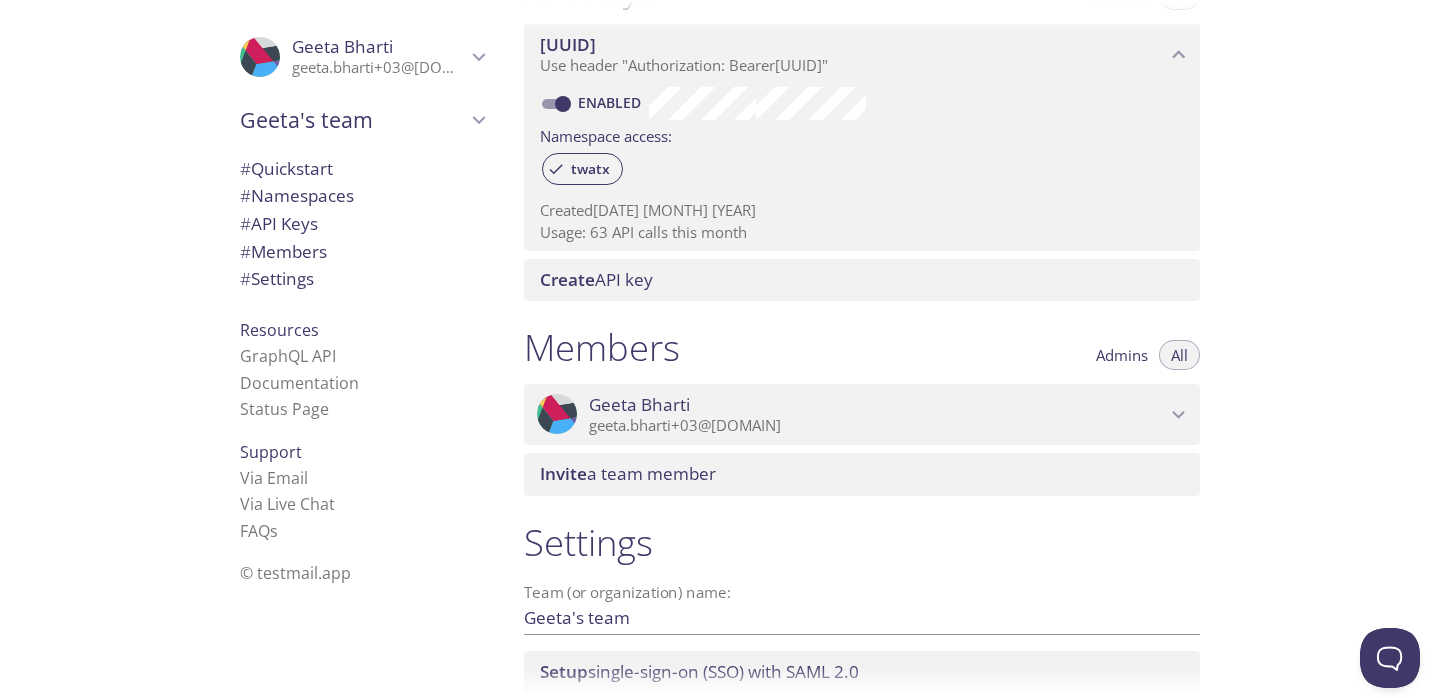 scroll, scrollTop: 576, scrollLeft: 0, axis: vertical 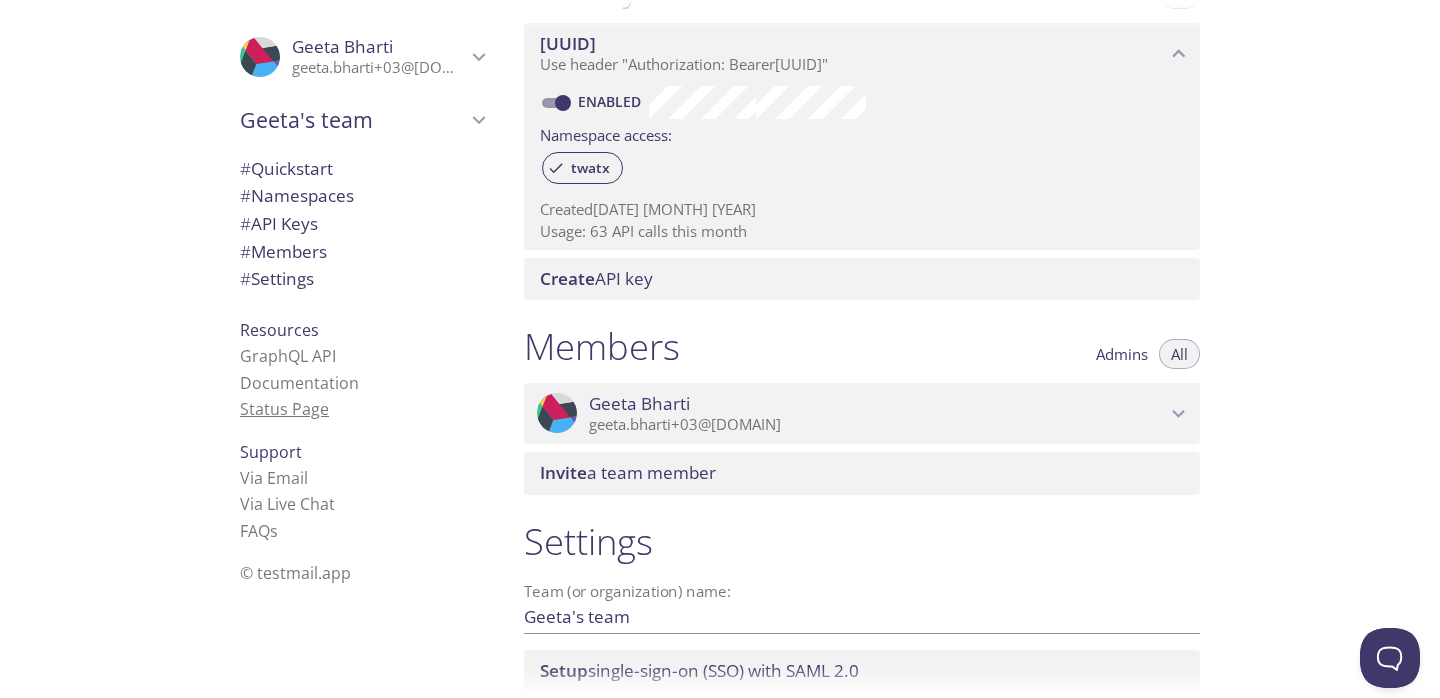 click on "Status Page" at bounding box center [284, 409] 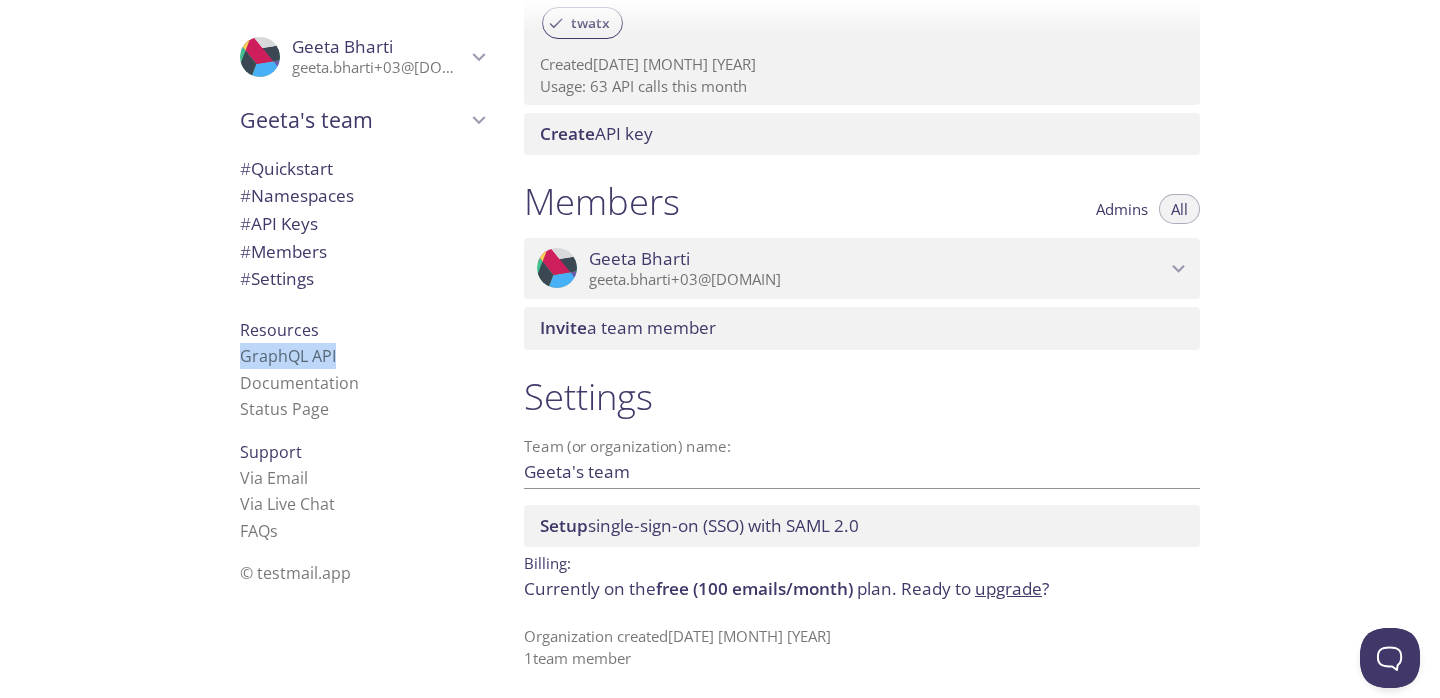 scroll, scrollTop: 724, scrollLeft: 0, axis: vertical 